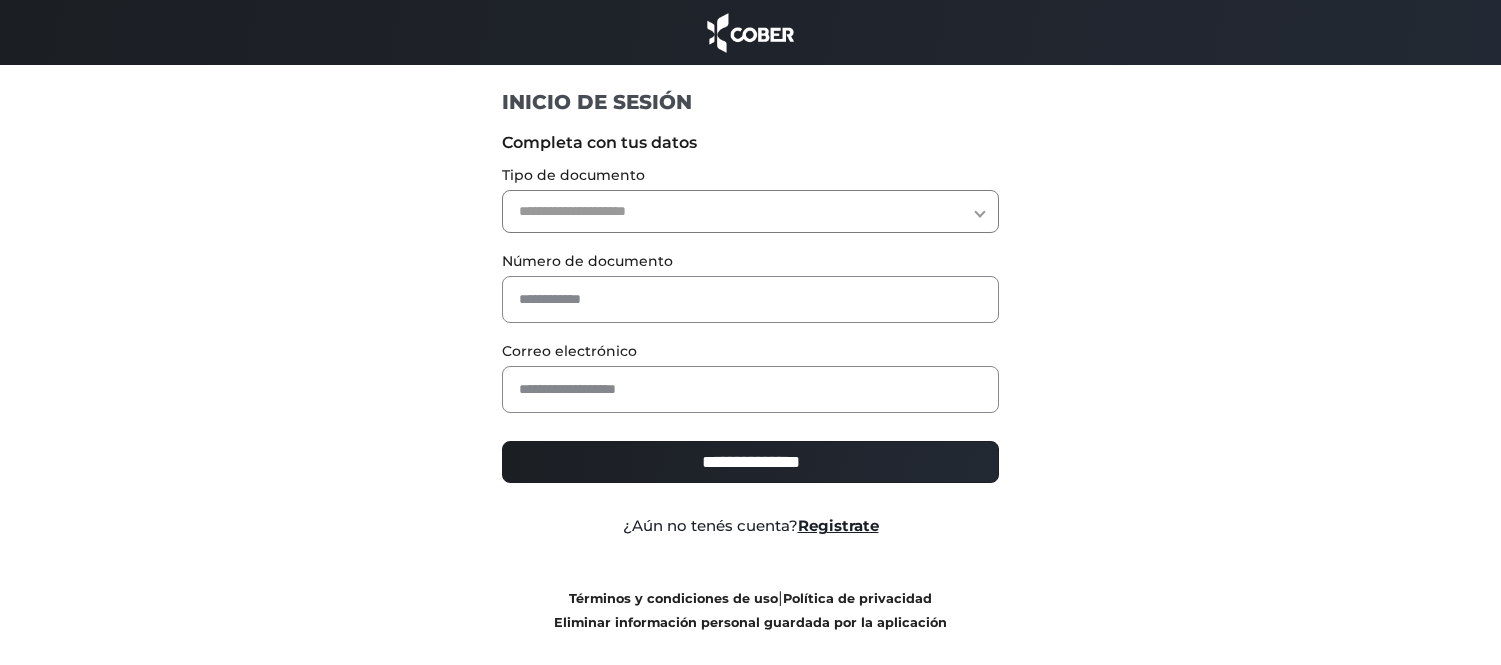 scroll, scrollTop: 0, scrollLeft: 0, axis: both 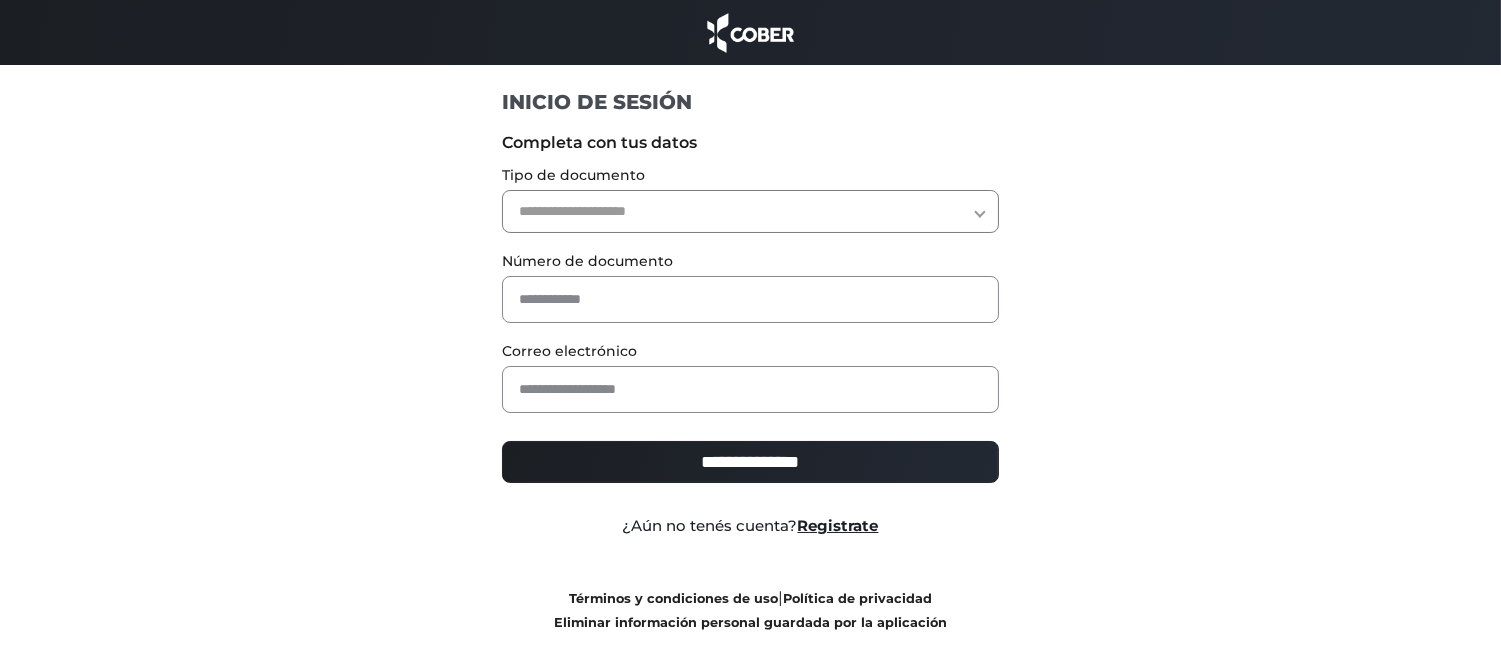 click on "**********" at bounding box center [750, 211] 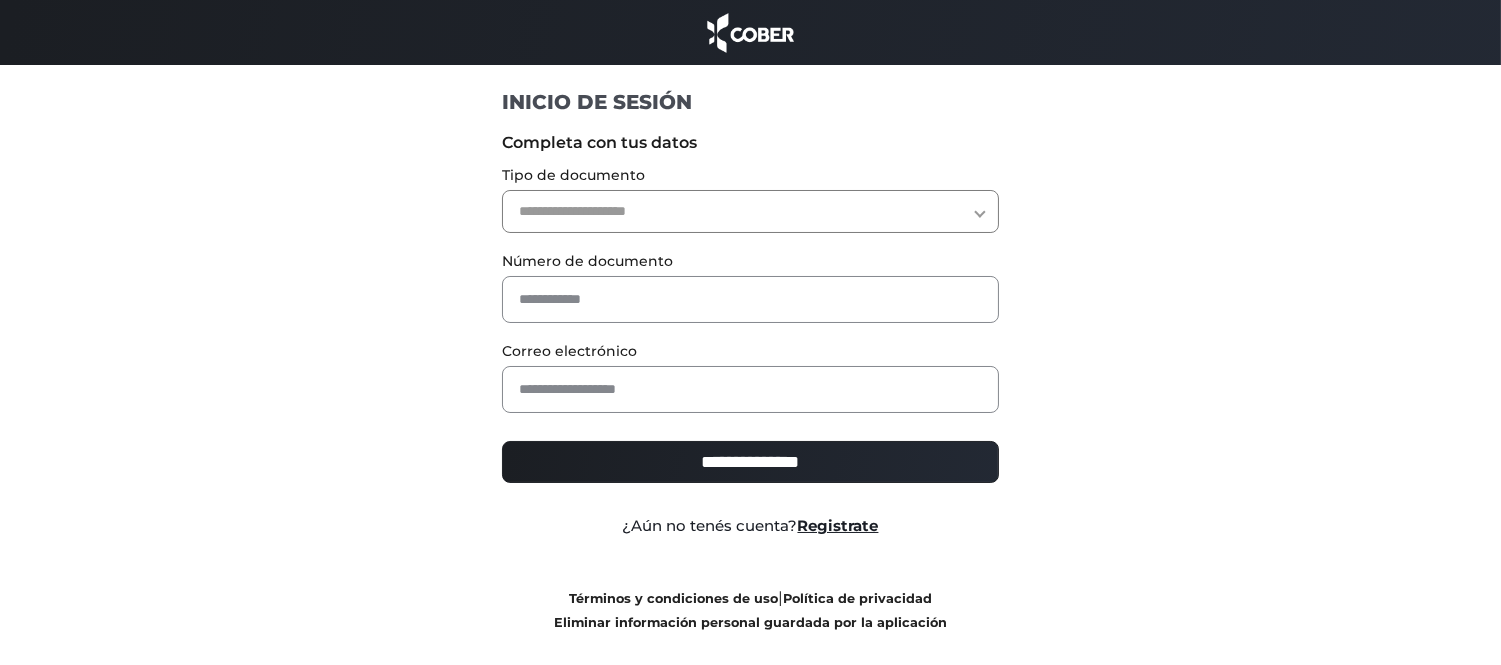 select on "***" 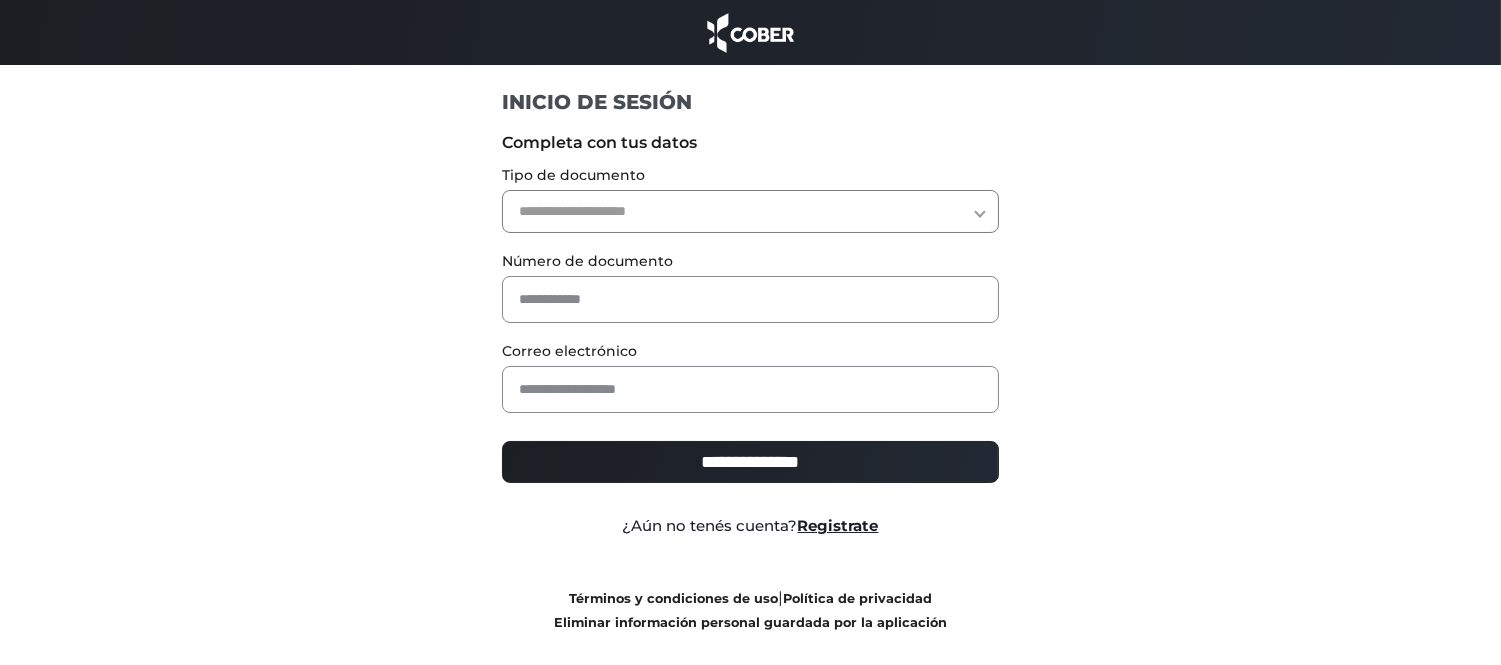 click on "**********" at bounding box center [750, 211] 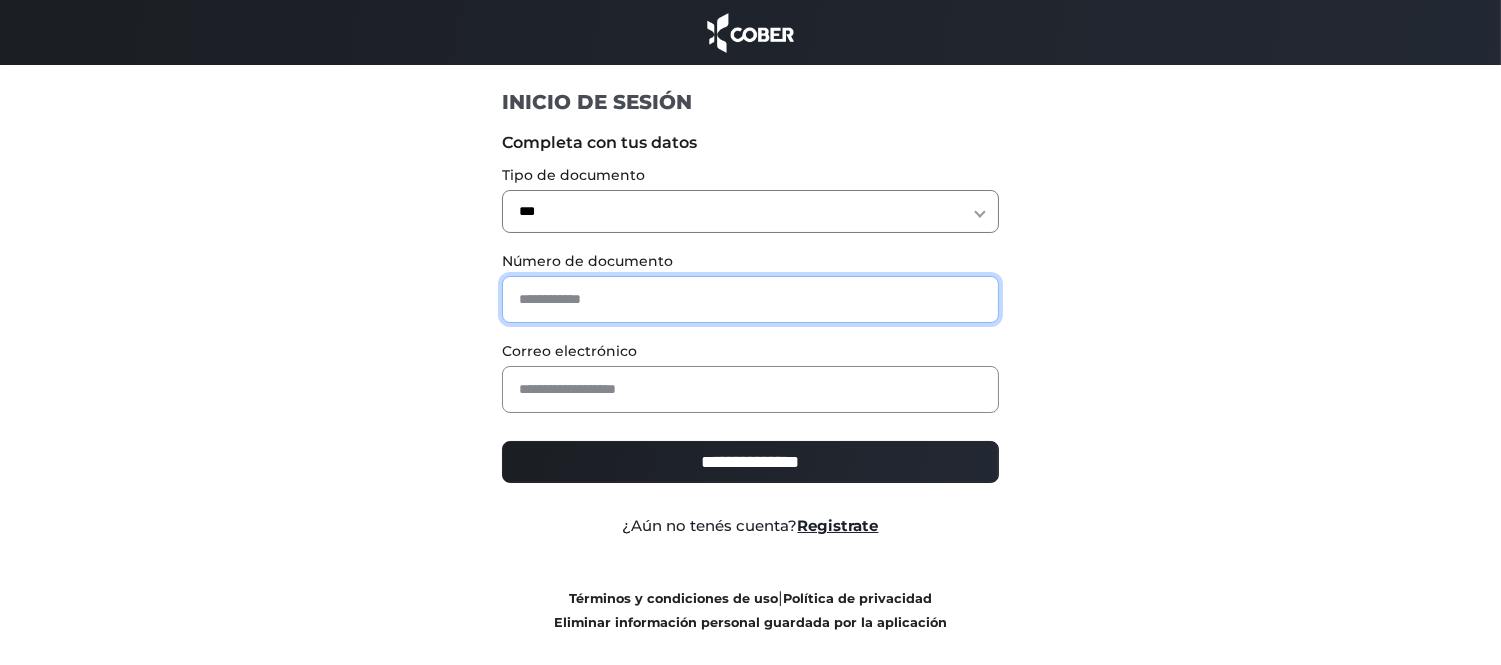 click at bounding box center (750, 299) 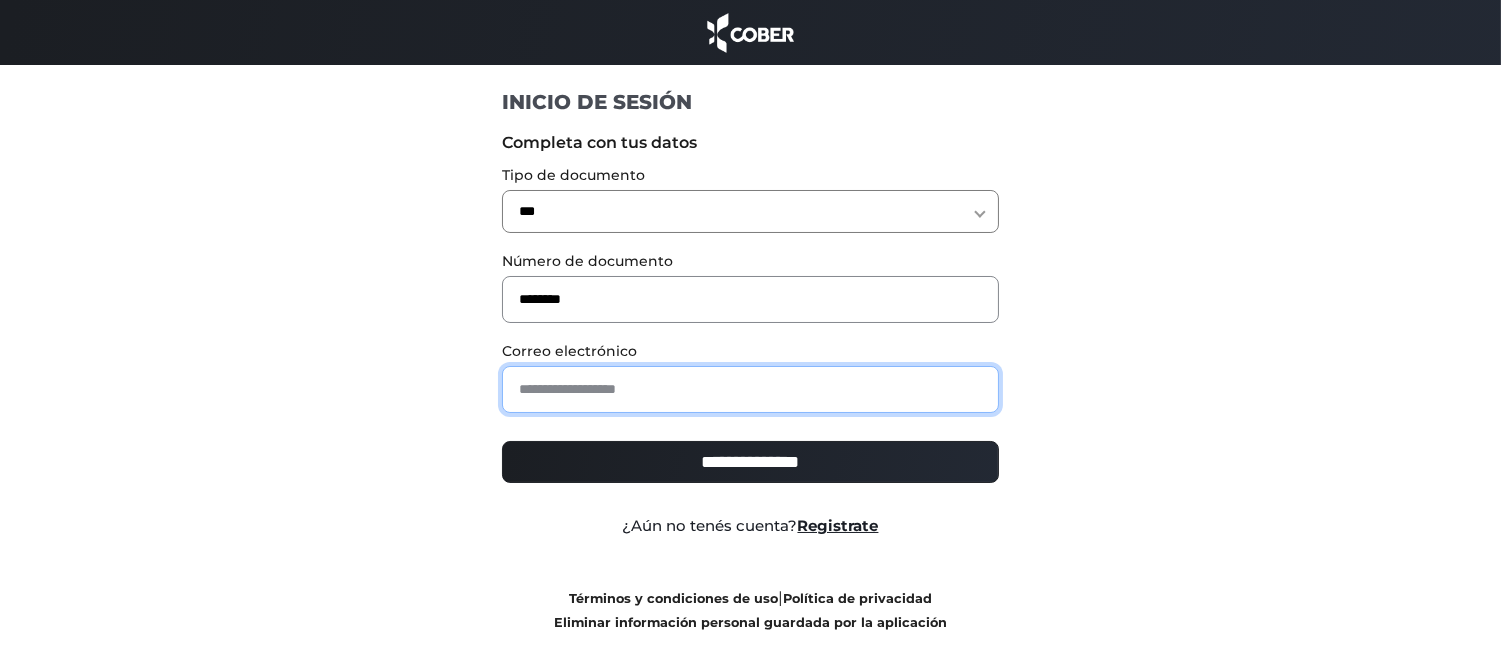 click at bounding box center [750, 389] 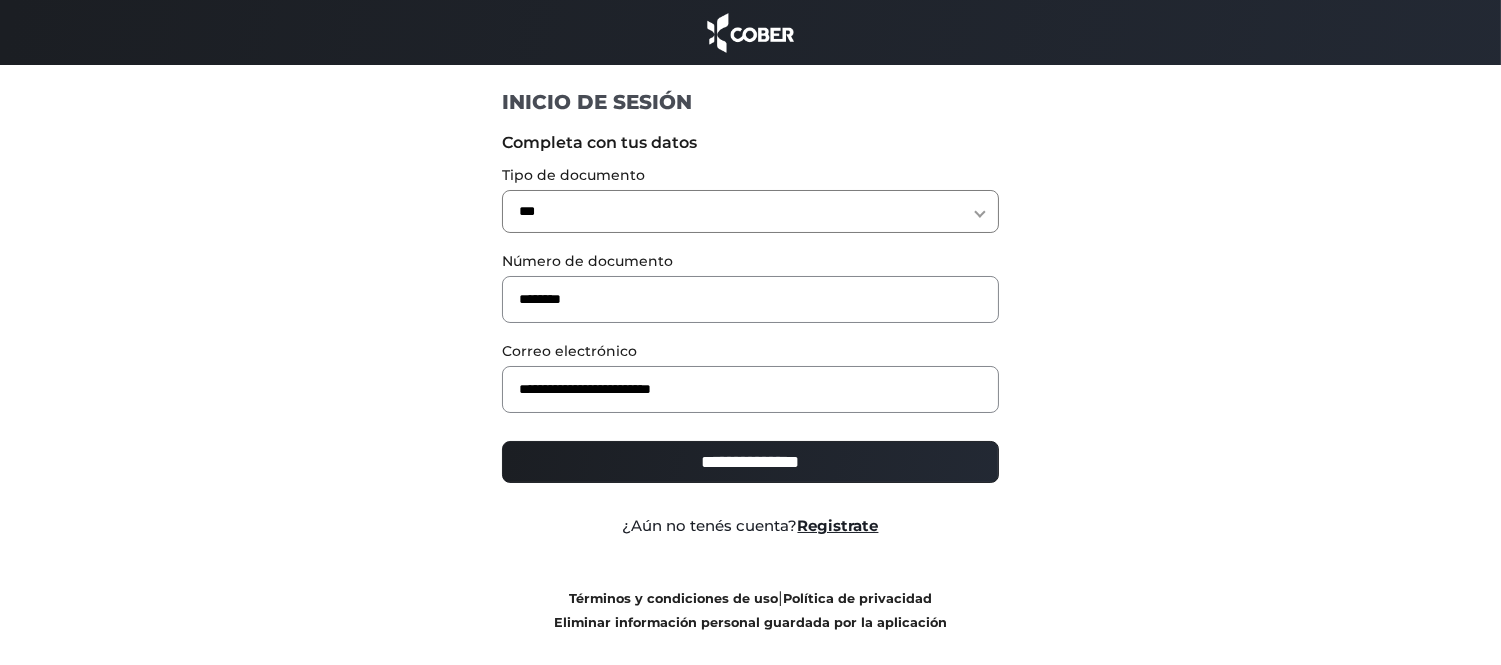 click on "**********" at bounding box center [750, 462] 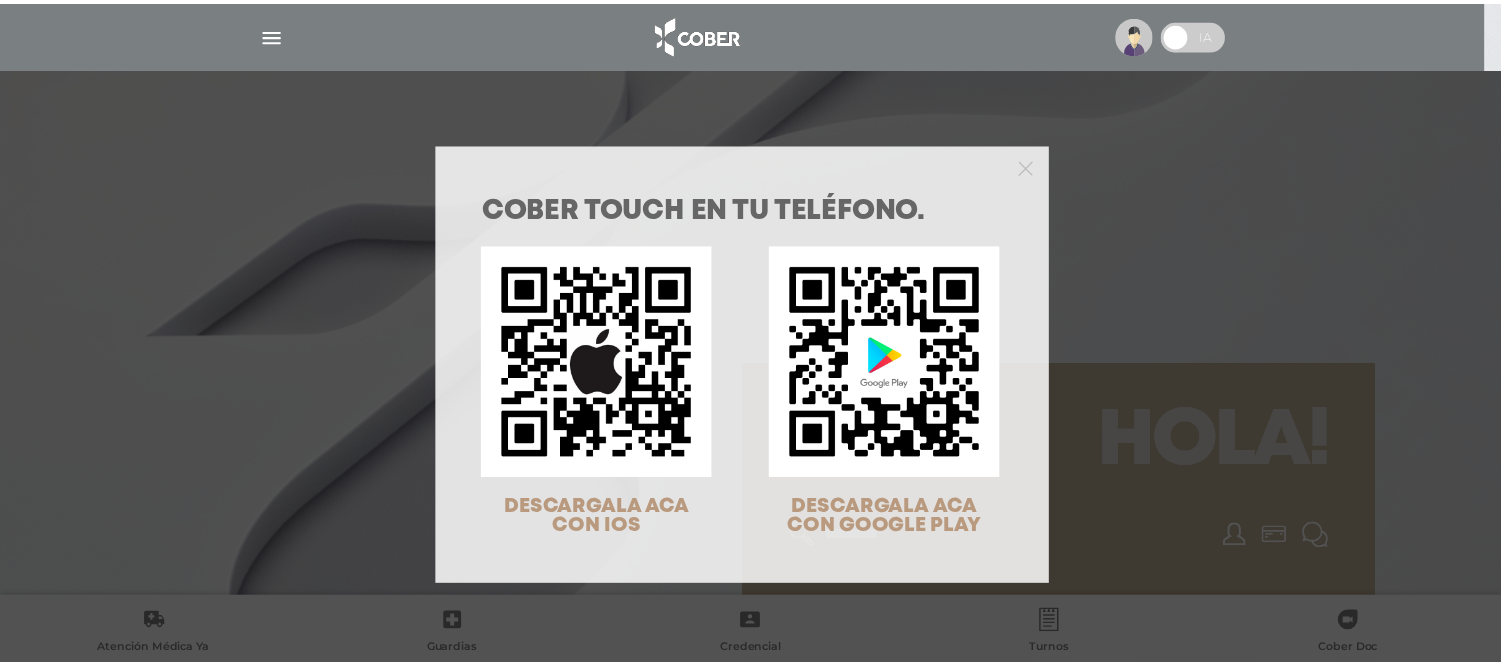 scroll, scrollTop: 0, scrollLeft: 0, axis: both 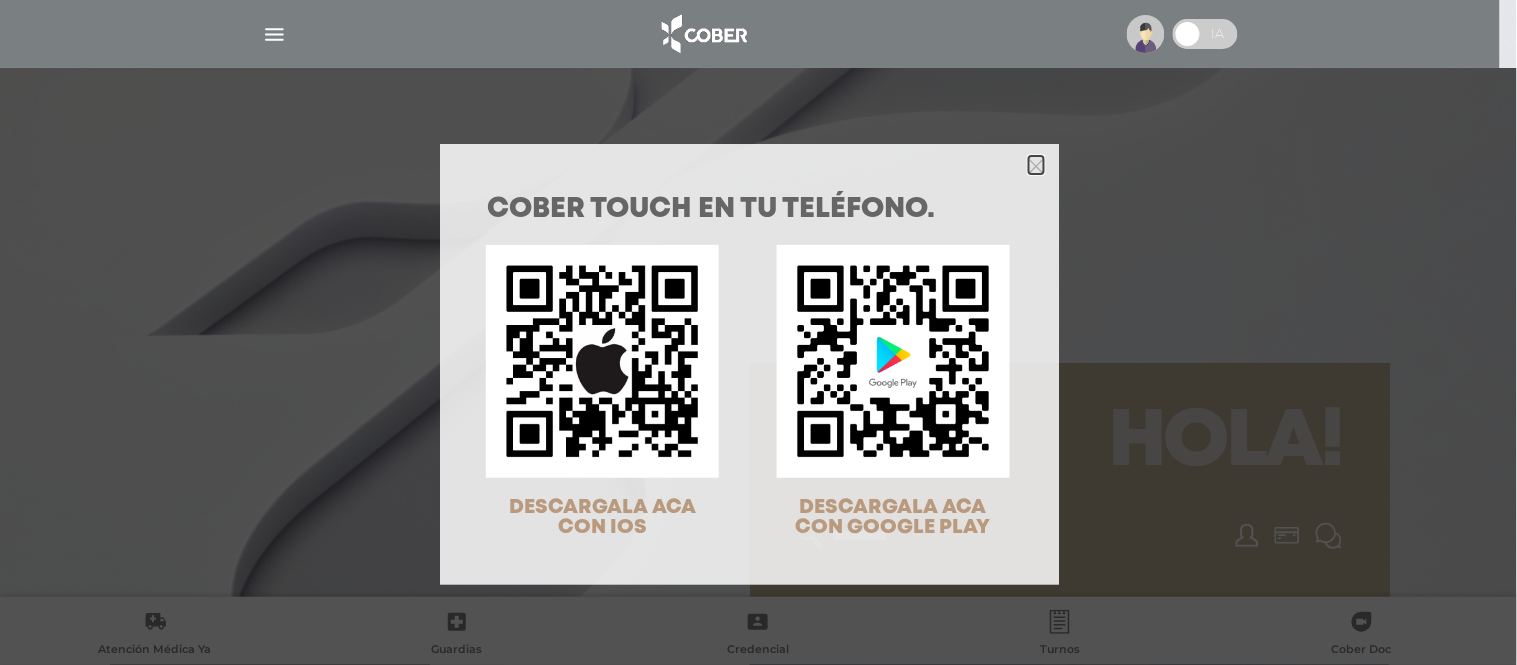 click at bounding box center [1036, 166] 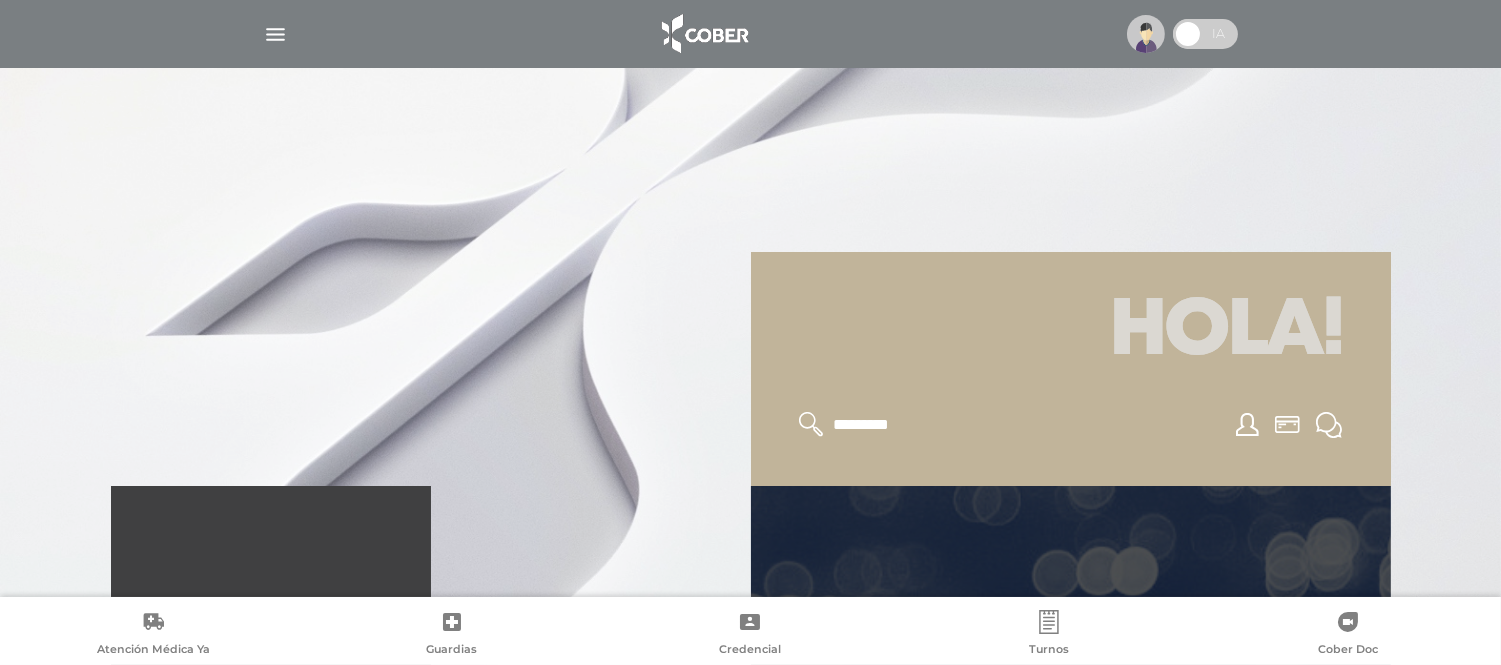 scroll, scrollTop: 222, scrollLeft: 0, axis: vertical 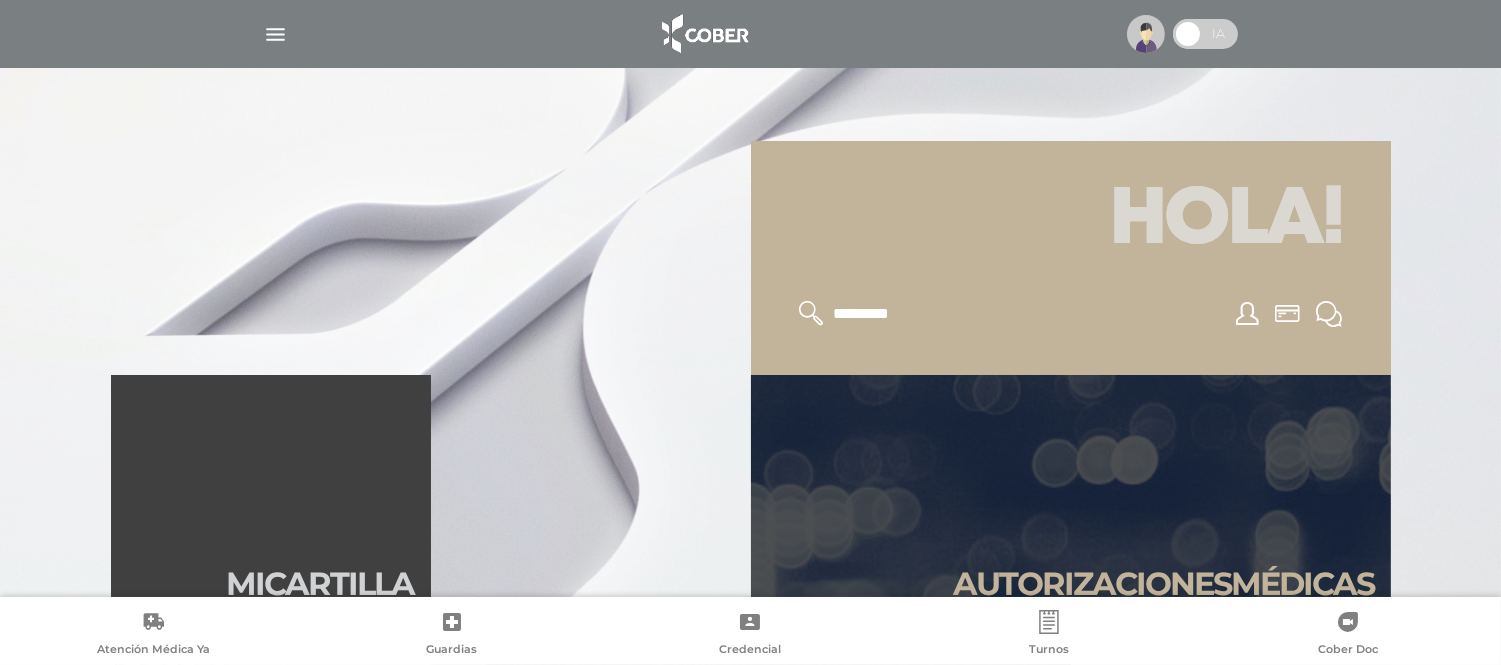 click at bounding box center [913, 314] 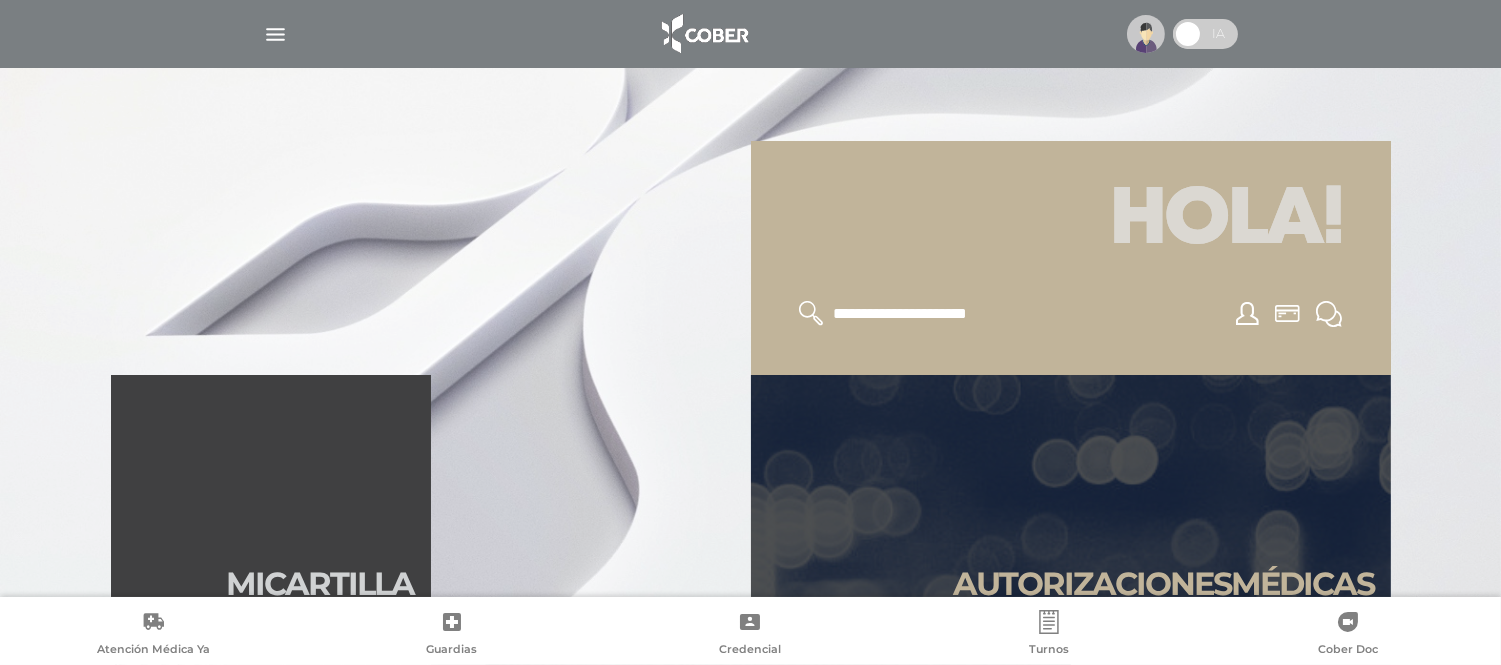 type on "**********" 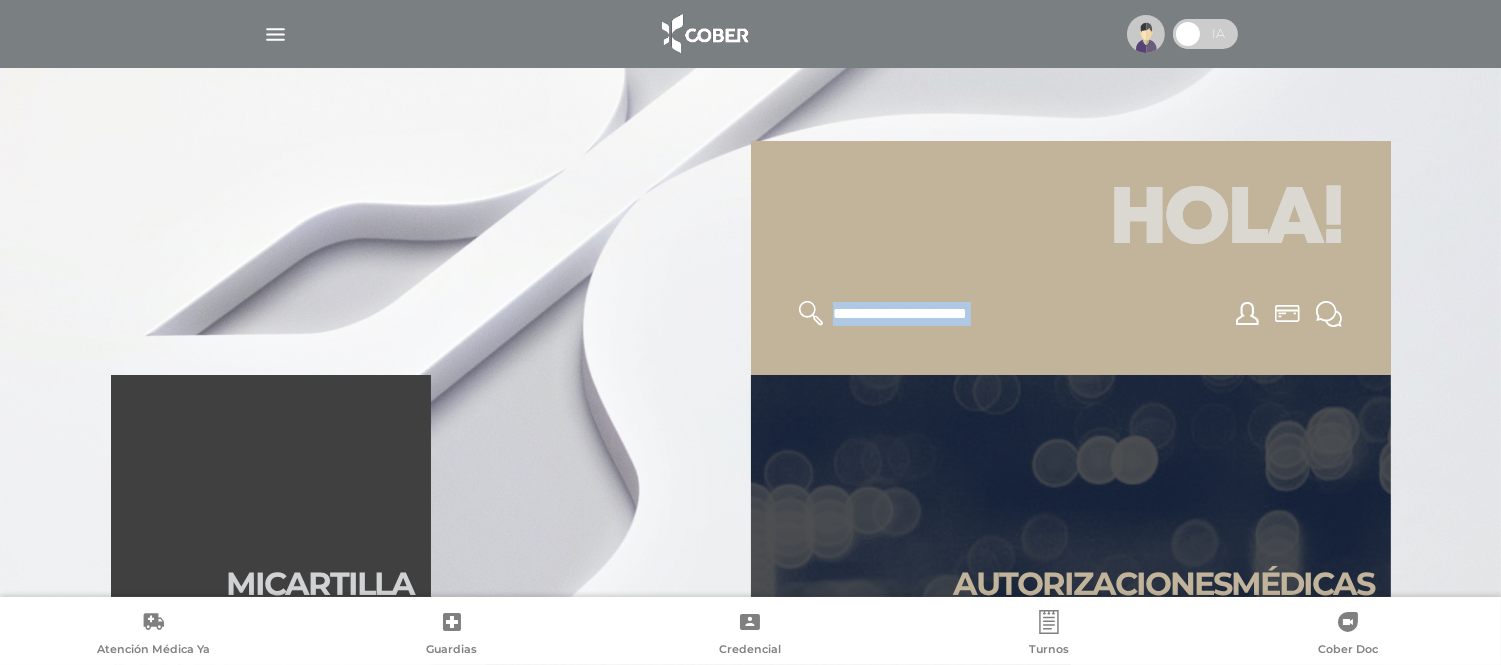 click at bounding box center (811, 313) 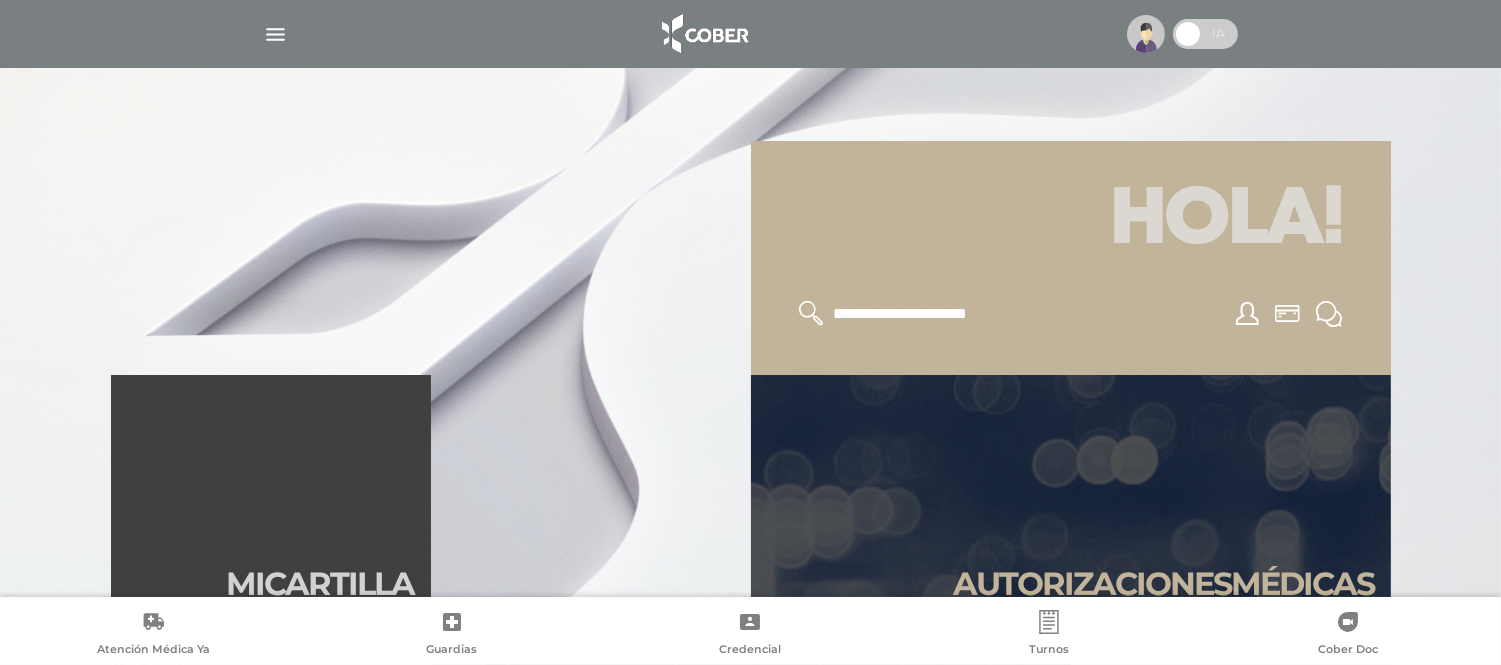 click at bounding box center [811, 313] 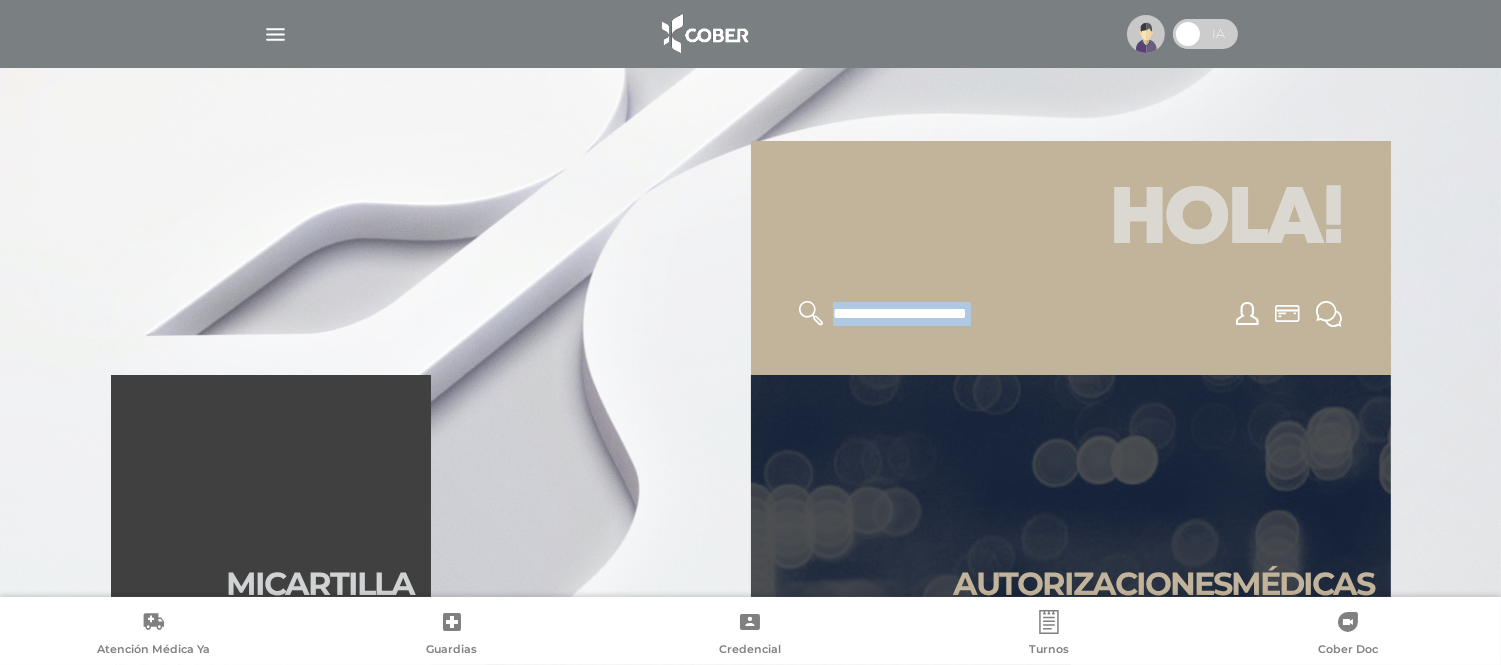 click at bounding box center [811, 313] 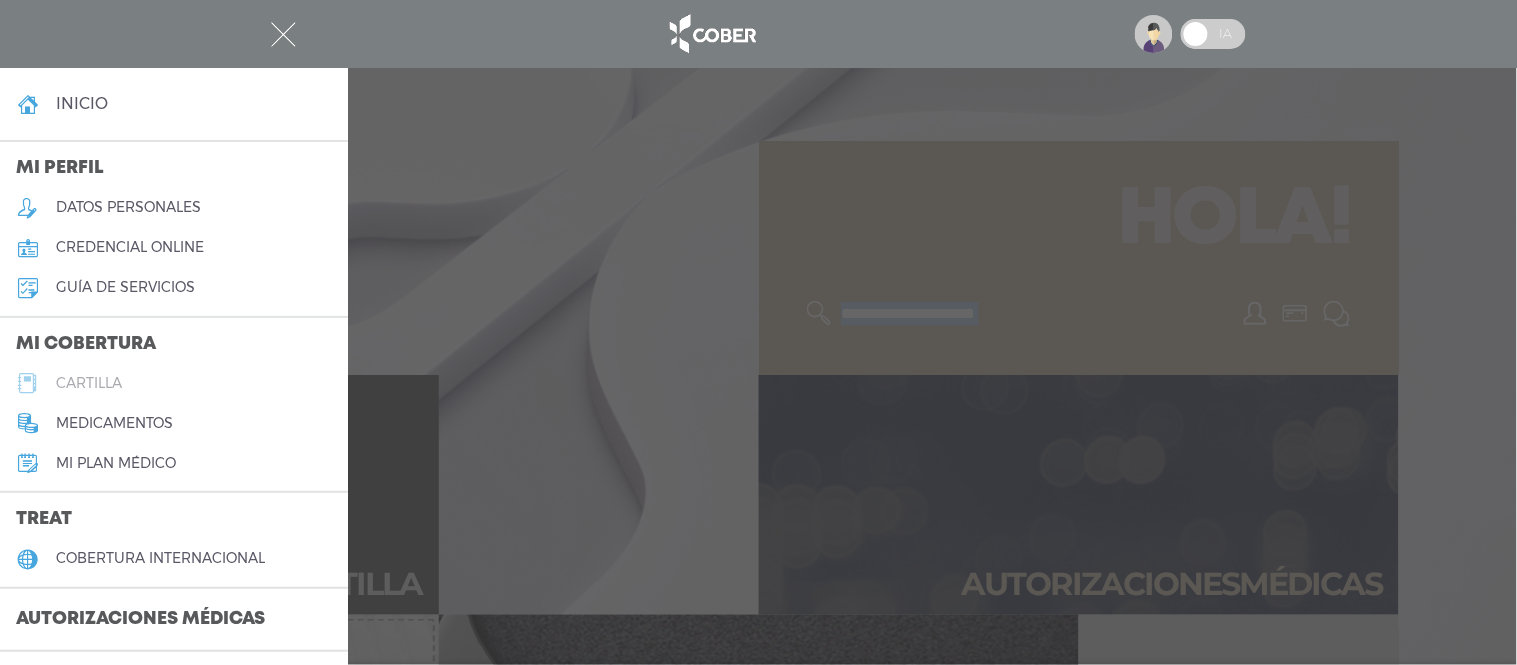 click on "cartilla" at bounding box center [89, 383] 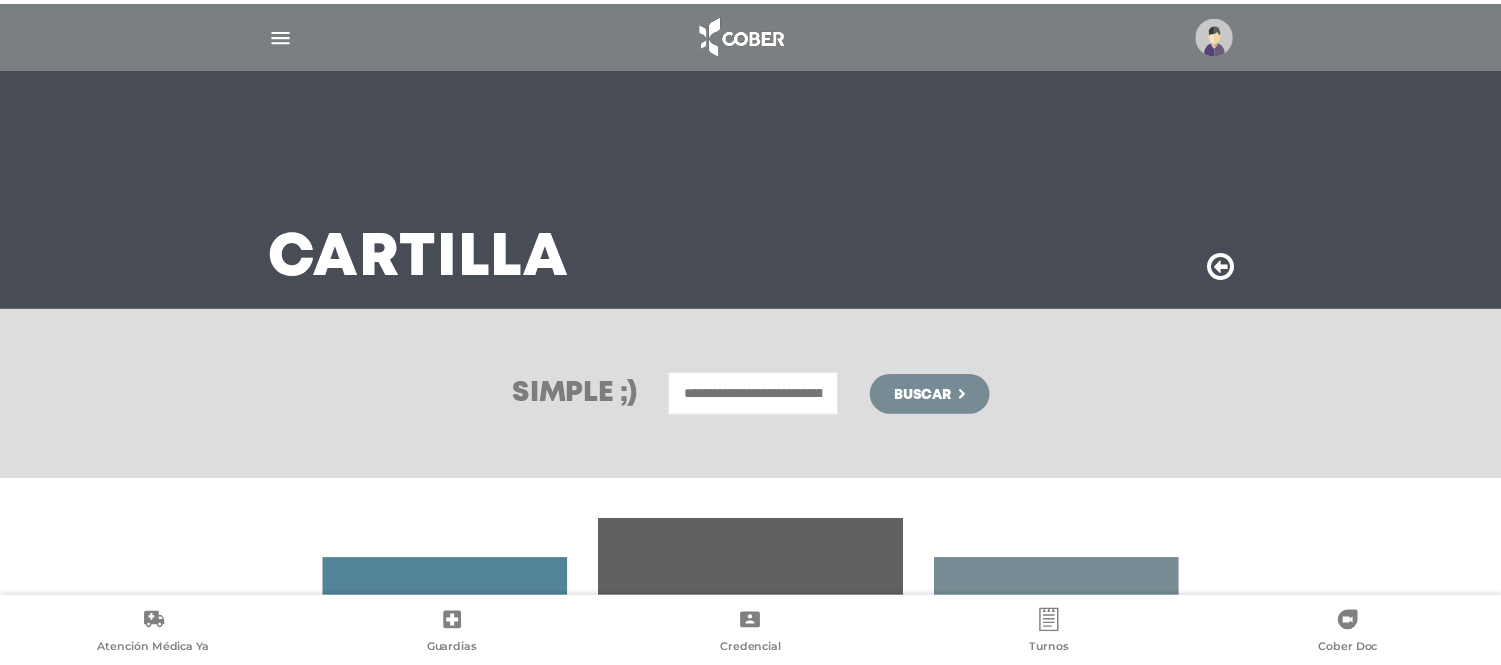 scroll, scrollTop: 0, scrollLeft: 0, axis: both 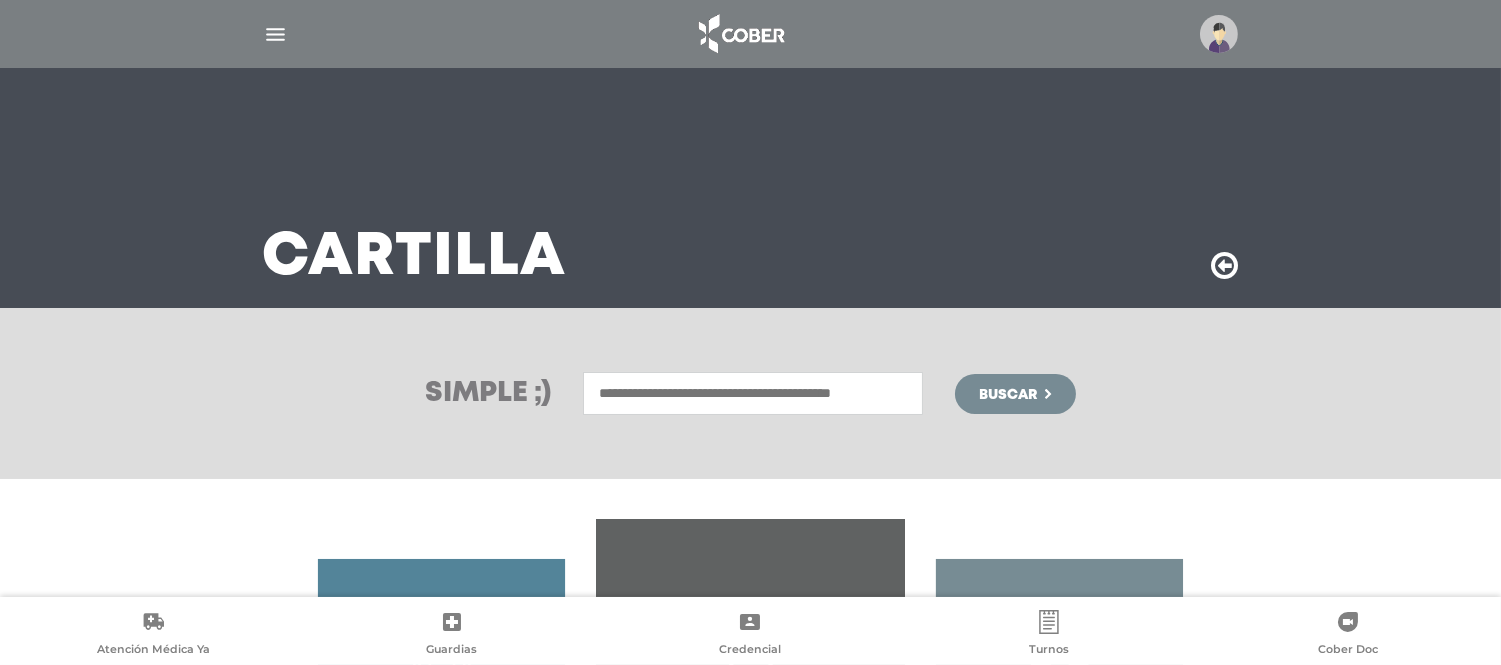 click at bounding box center (753, 393) 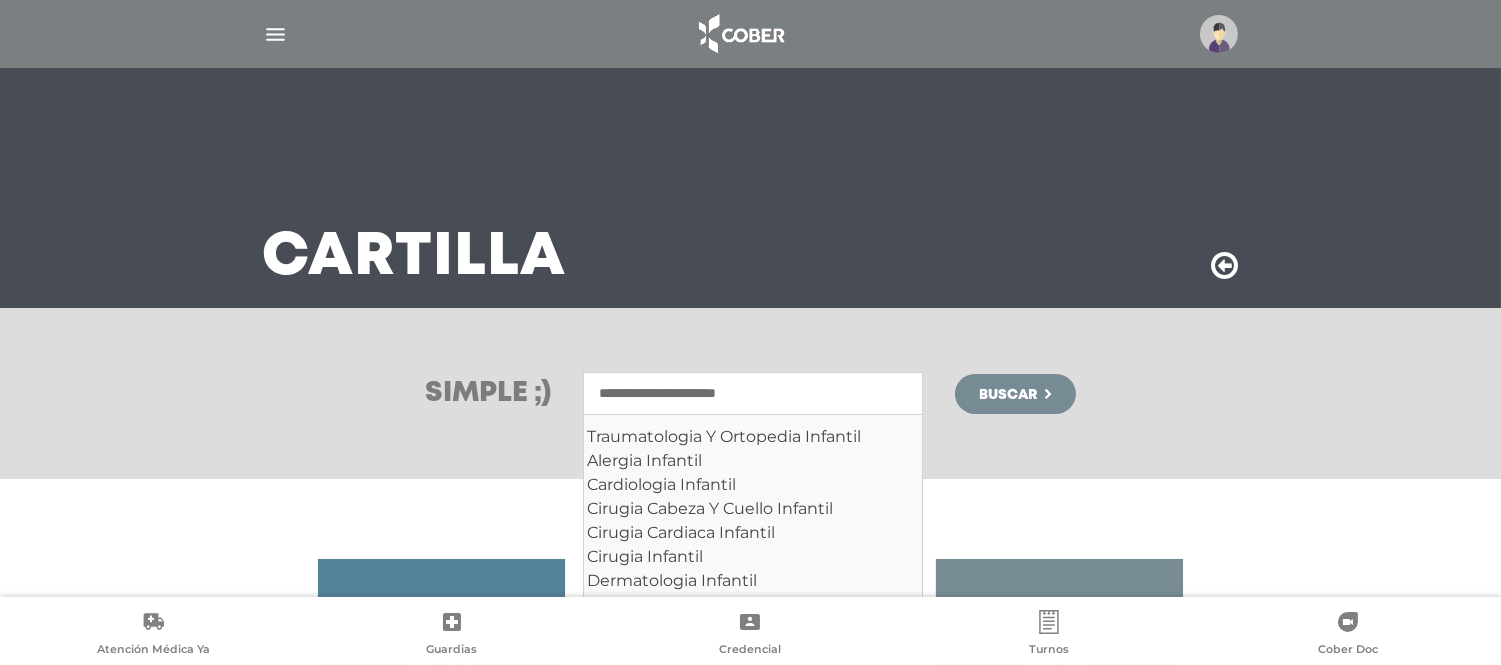 type on "**********" 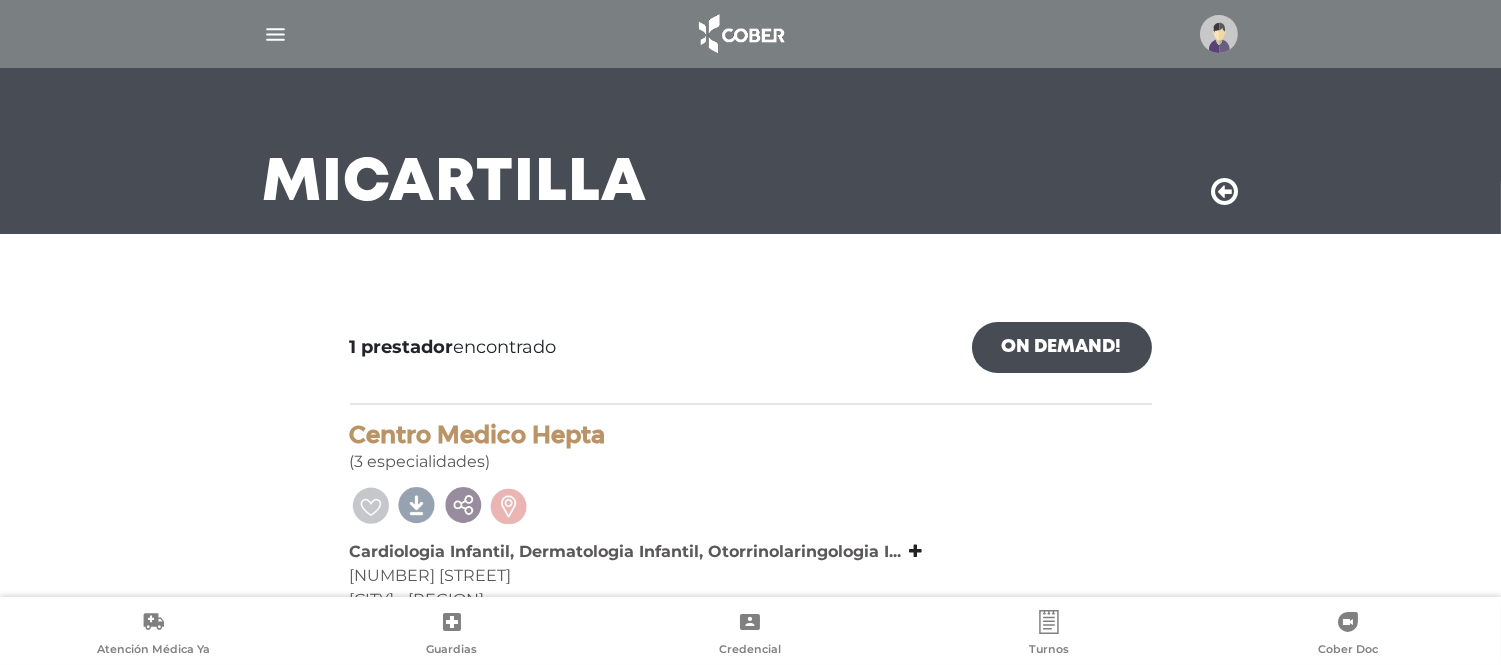 scroll, scrollTop: 111, scrollLeft: 0, axis: vertical 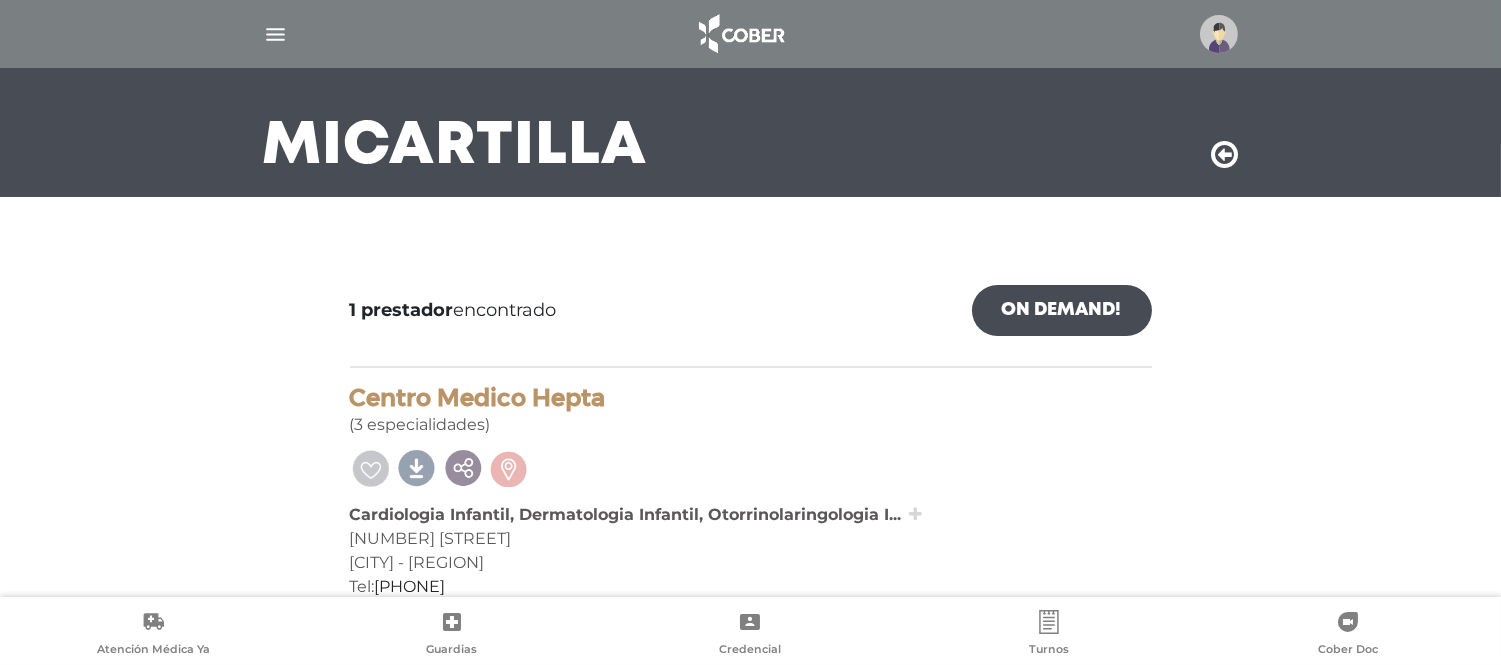 click at bounding box center (916, 514) 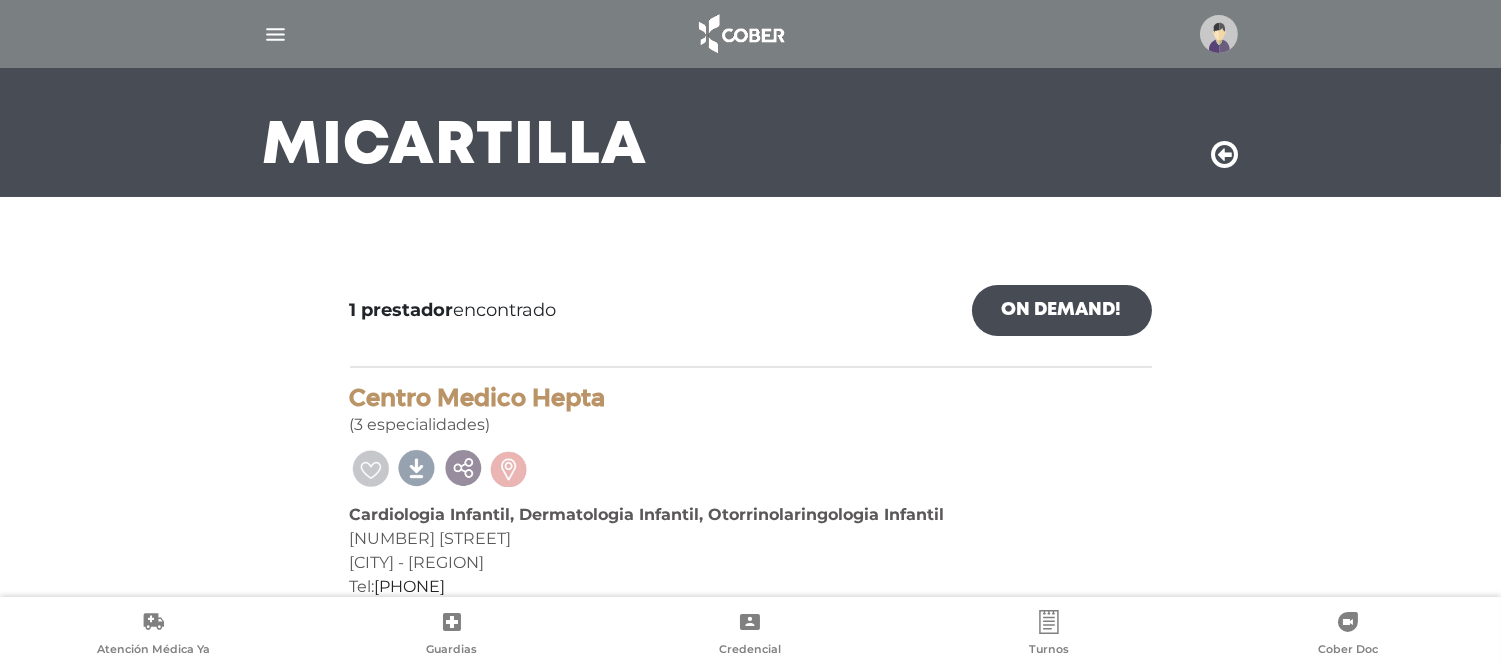 click at bounding box center [1225, 155] 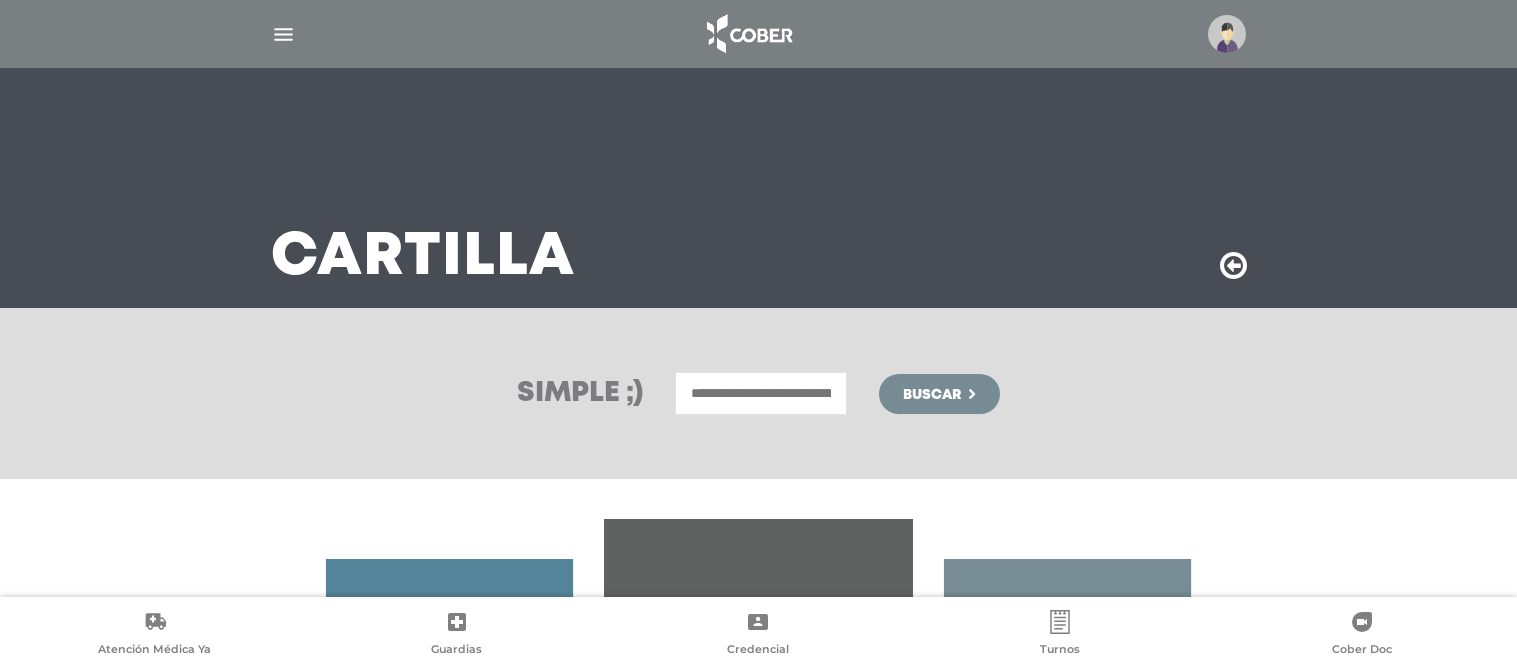 scroll, scrollTop: 0, scrollLeft: 0, axis: both 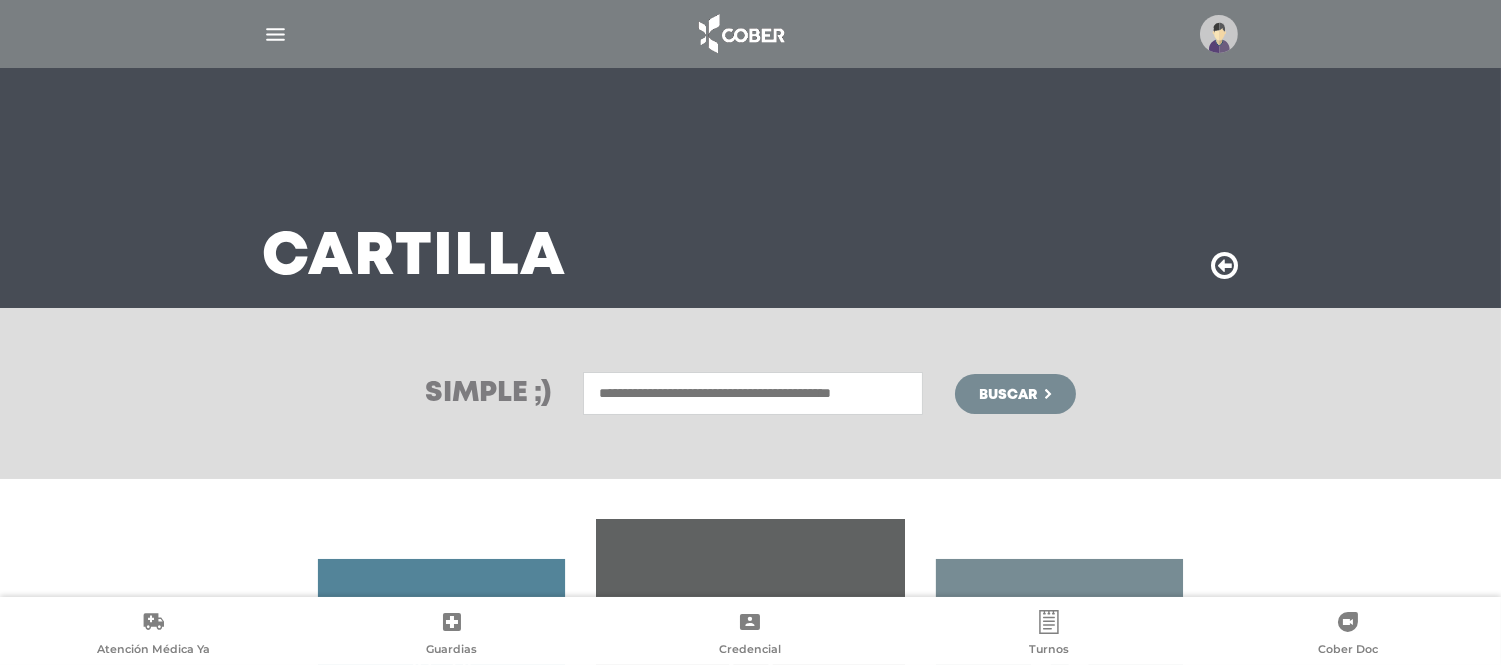 click at bounding box center [1219, 34] 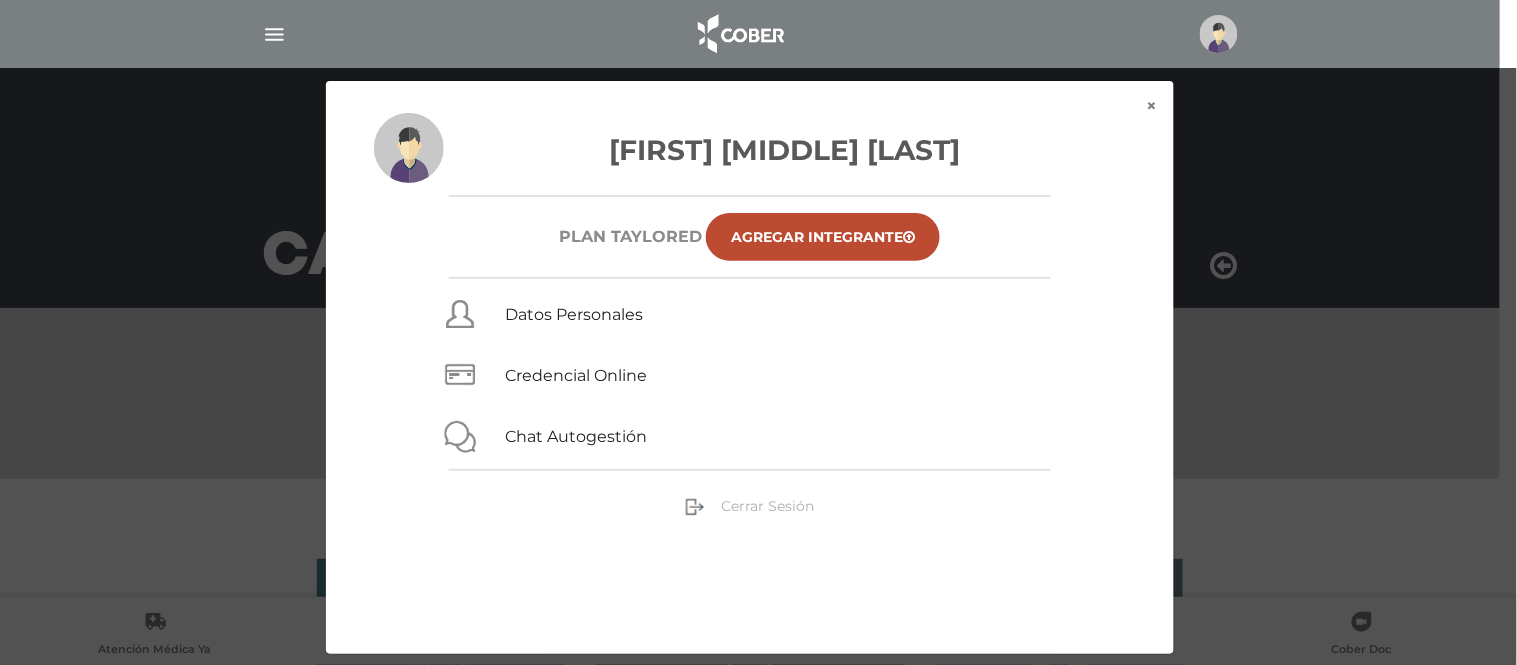 click on "Cerrar Sesión" at bounding box center (767, 506) 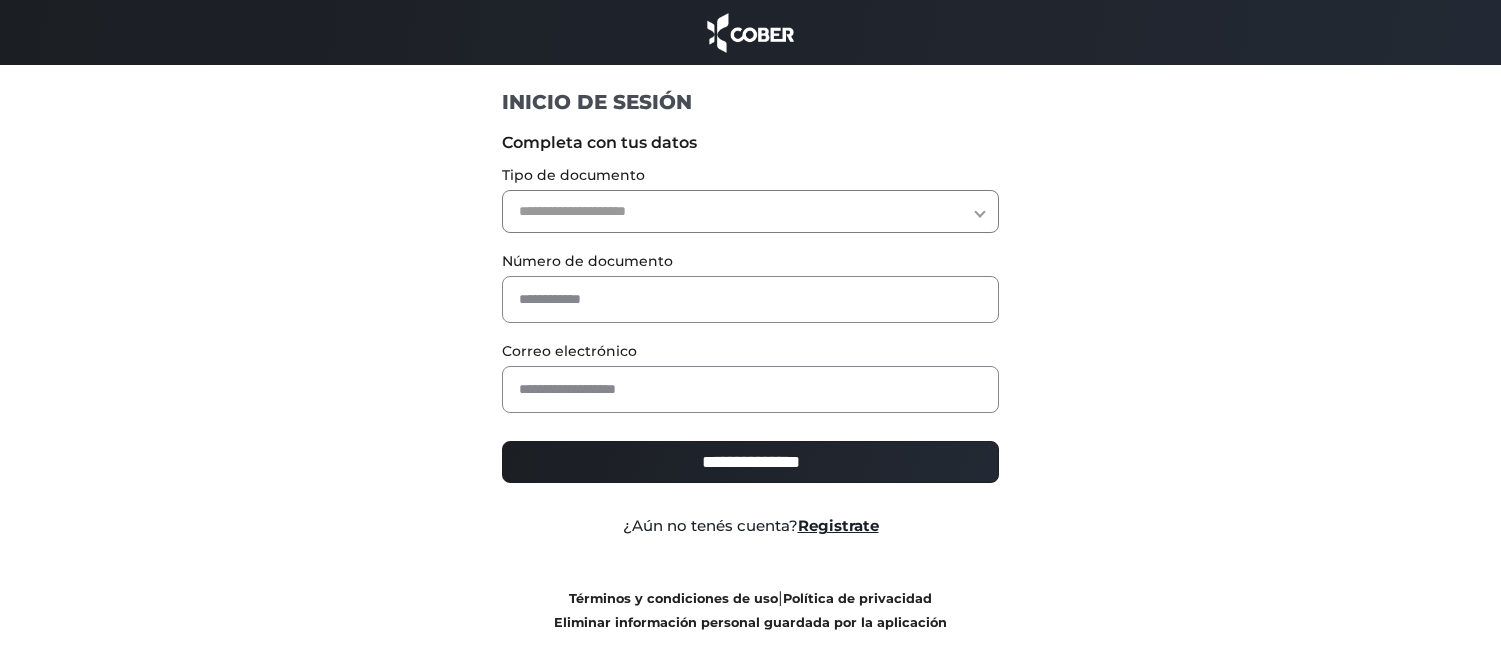 scroll, scrollTop: 0, scrollLeft: 0, axis: both 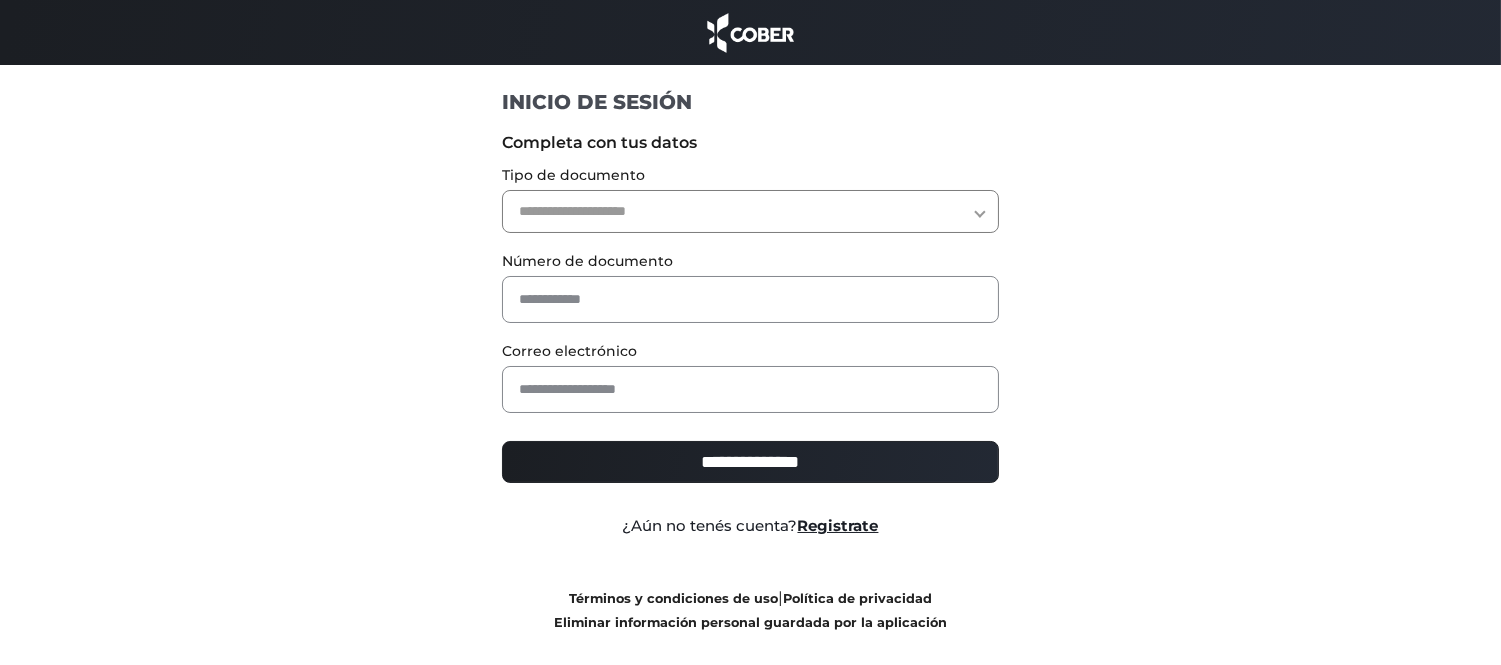 click on "**********" at bounding box center (750, 211) 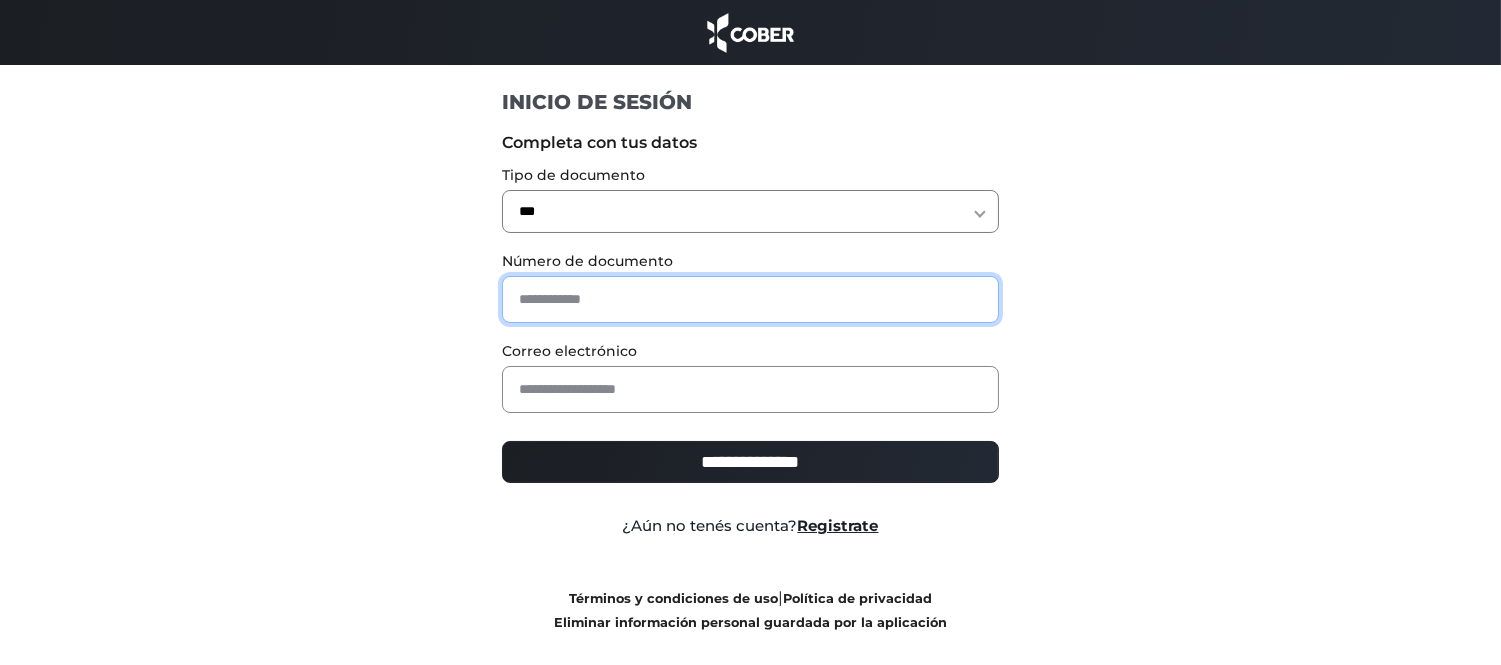 click at bounding box center [750, 299] 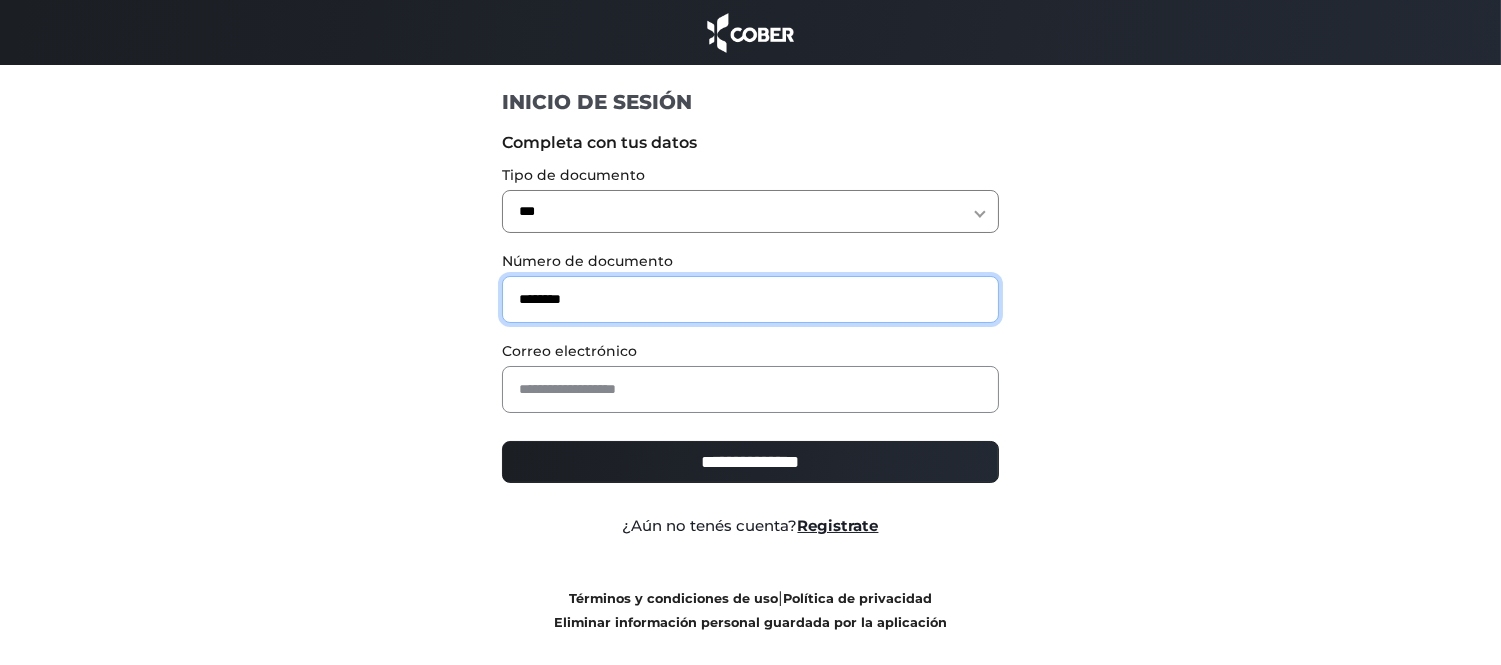 type on "********" 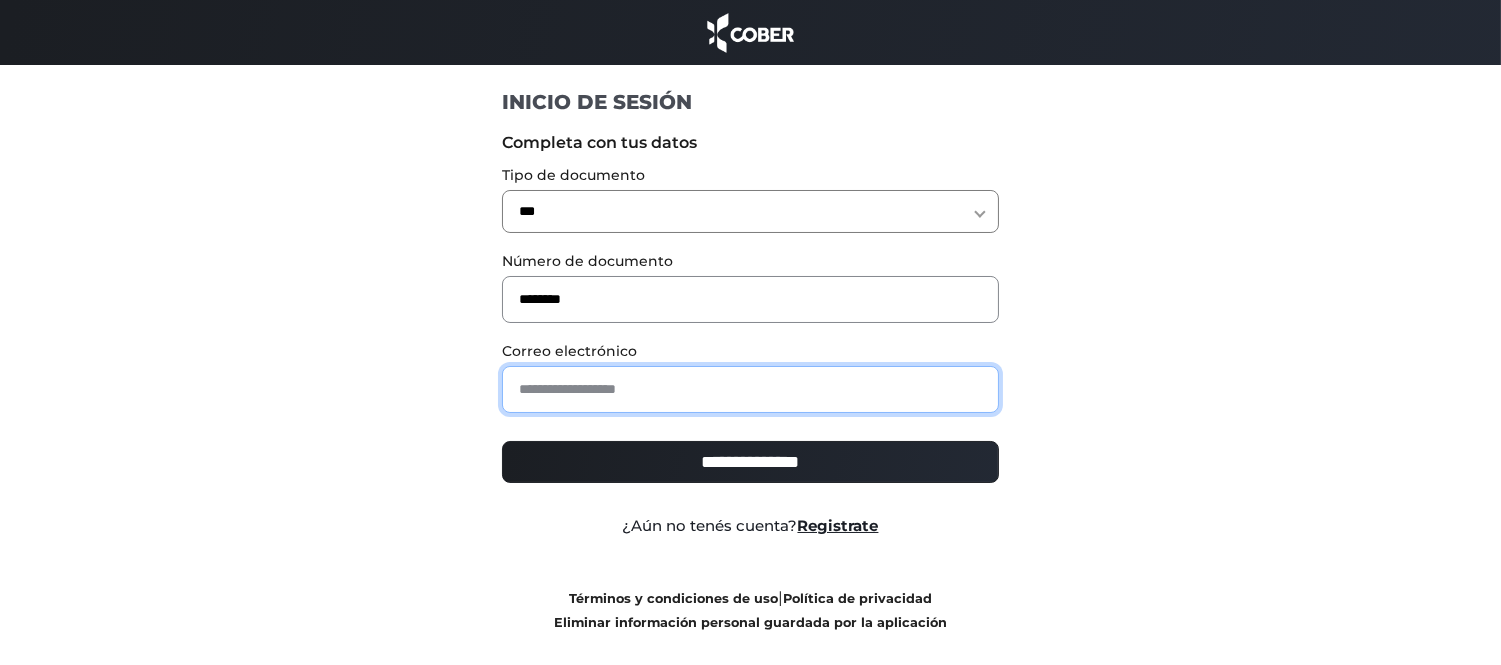 click at bounding box center (750, 389) 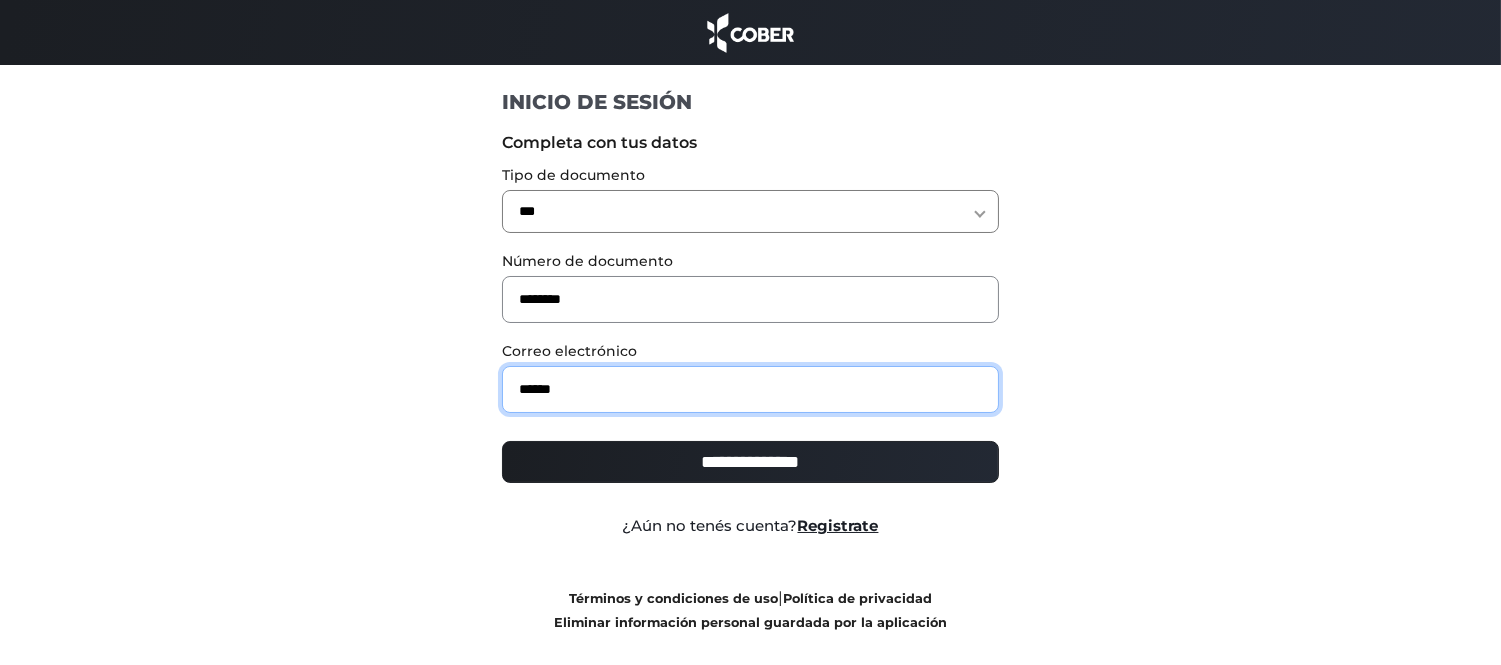 type on "**********" 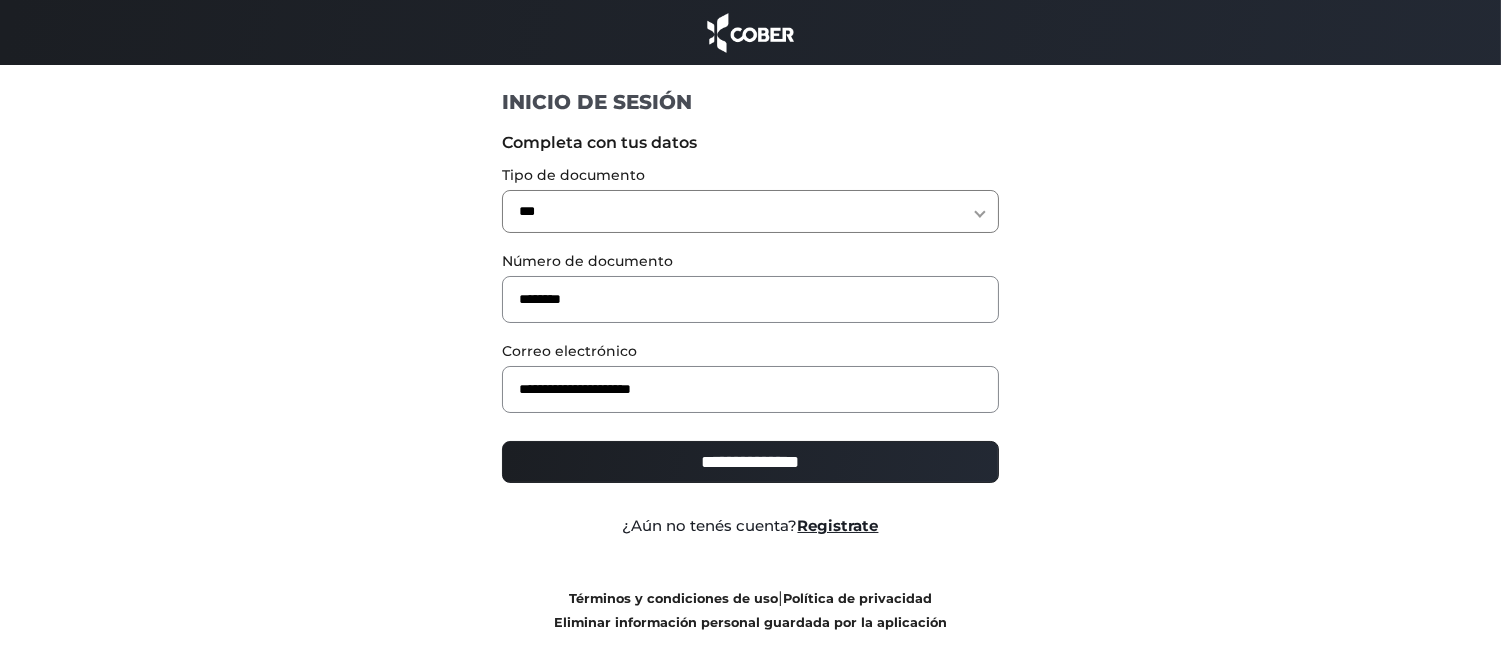click on "**********" at bounding box center [750, 462] 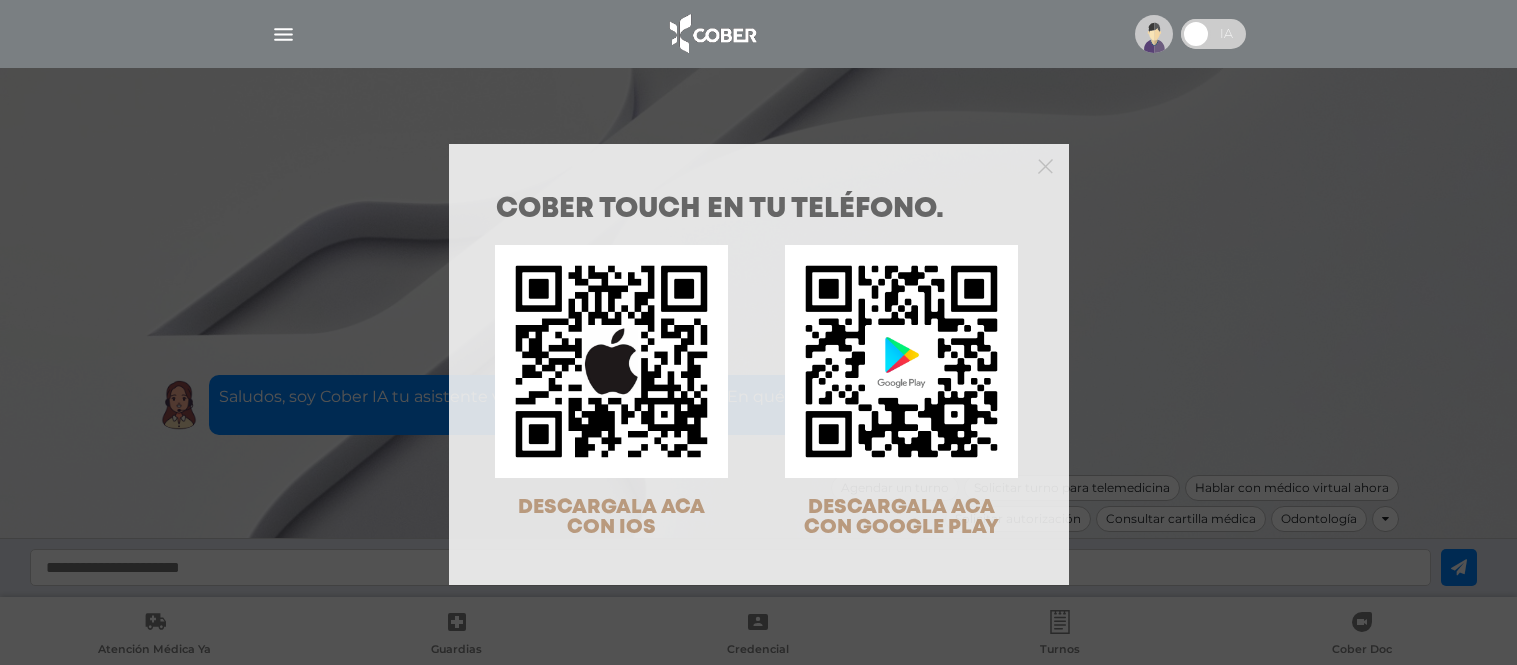 scroll, scrollTop: 0, scrollLeft: 0, axis: both 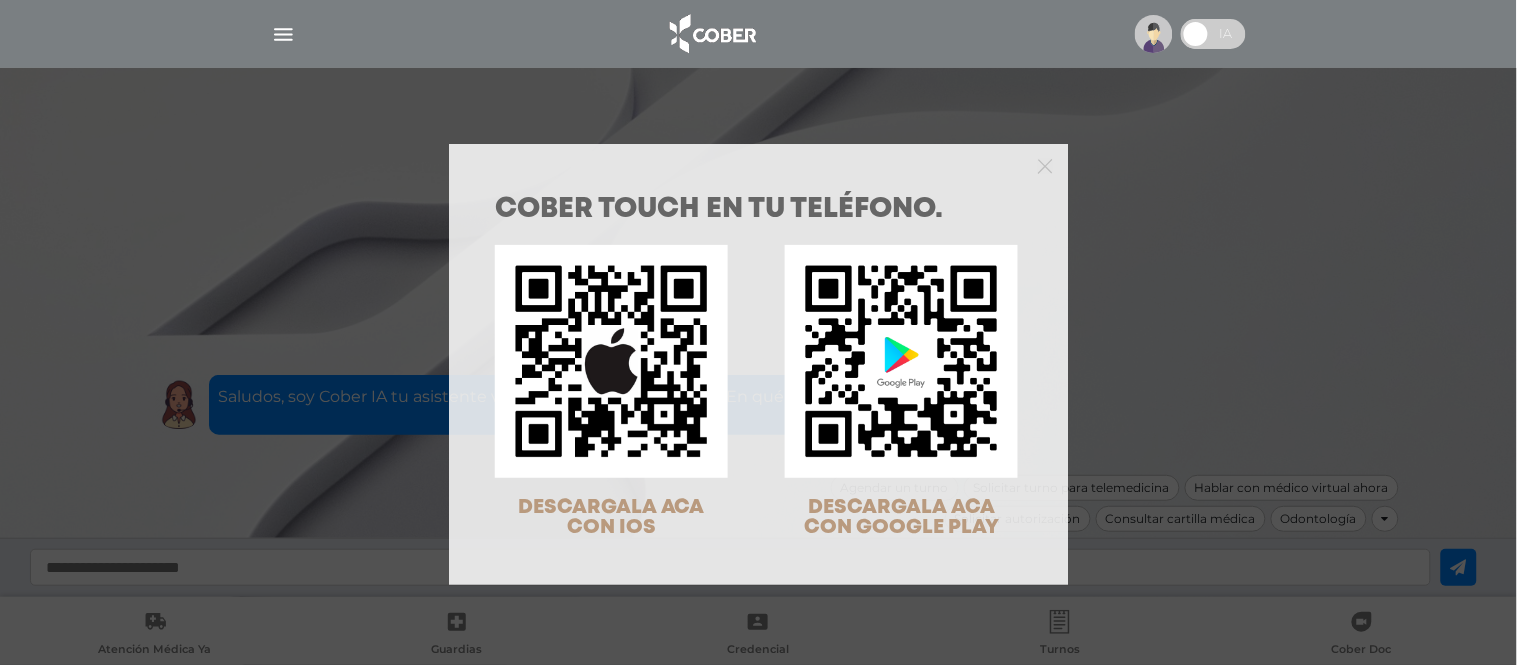 click at bounding box center [759, 164] 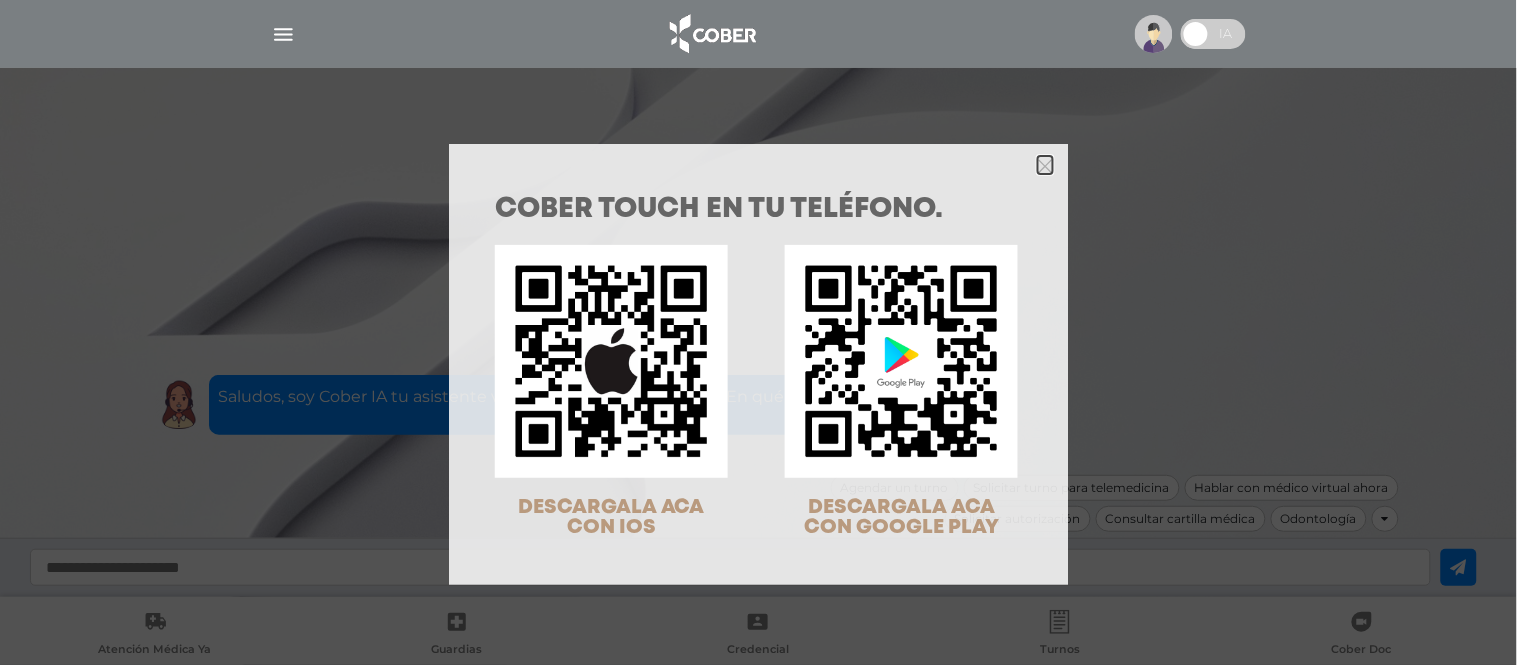 click at bounding box center (1045, 166) 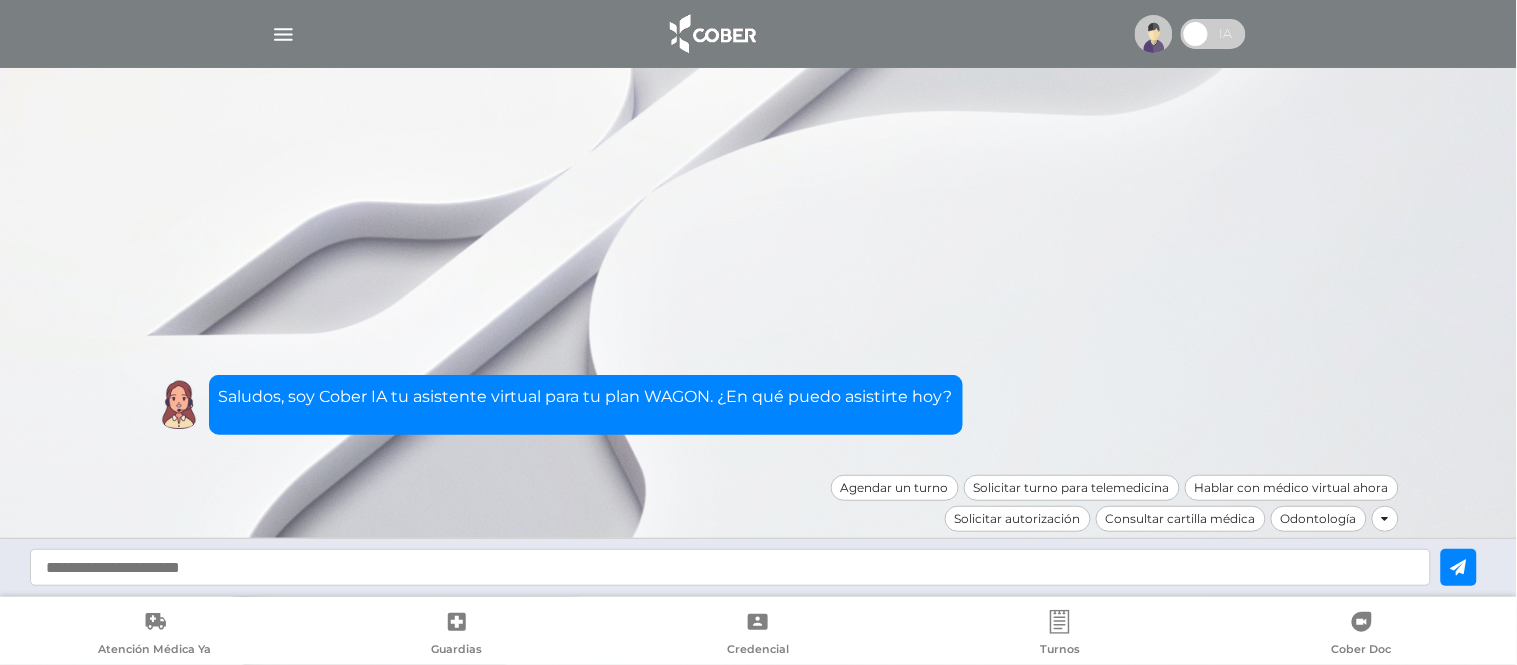 click at bounding box center [1213, 34] 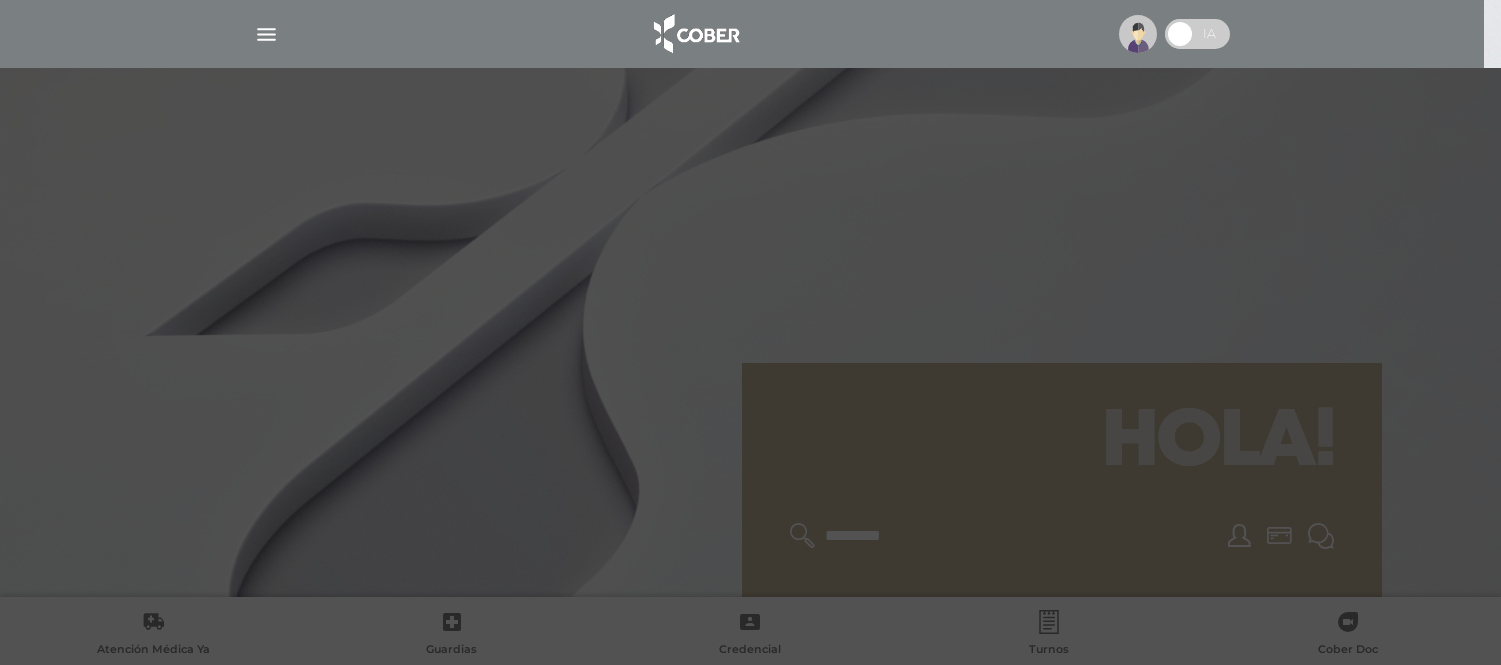 scroll, scrollTop: 0, scrollLeft: 0, axis: both 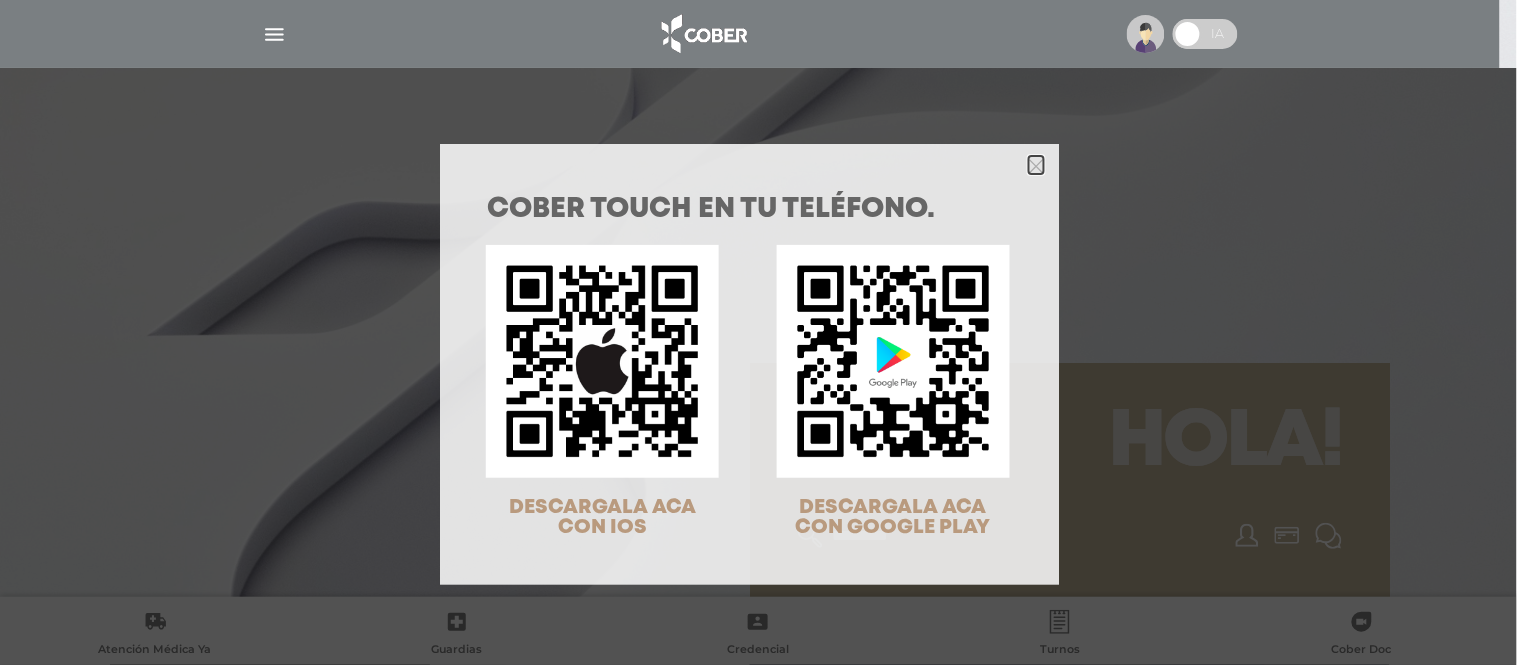 click at bounding box center (1036, 166) 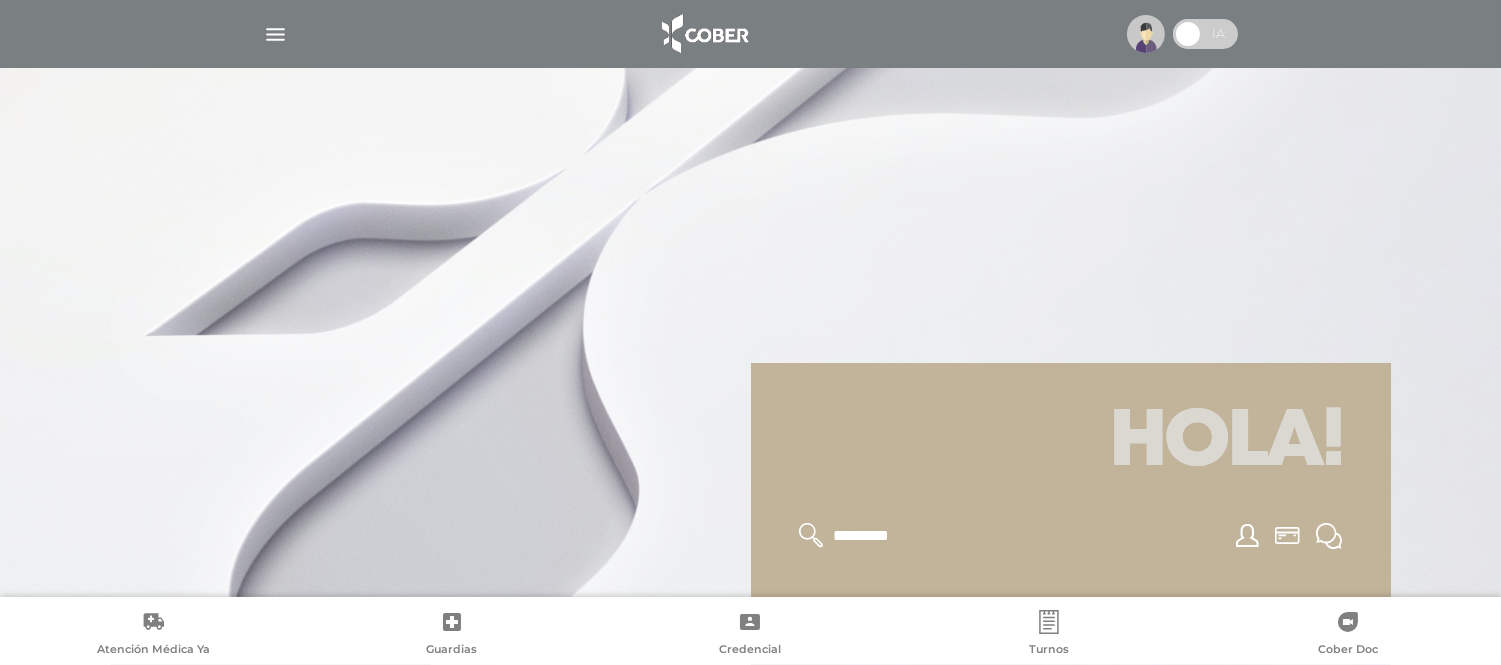 click at bounding box center [275, 34] 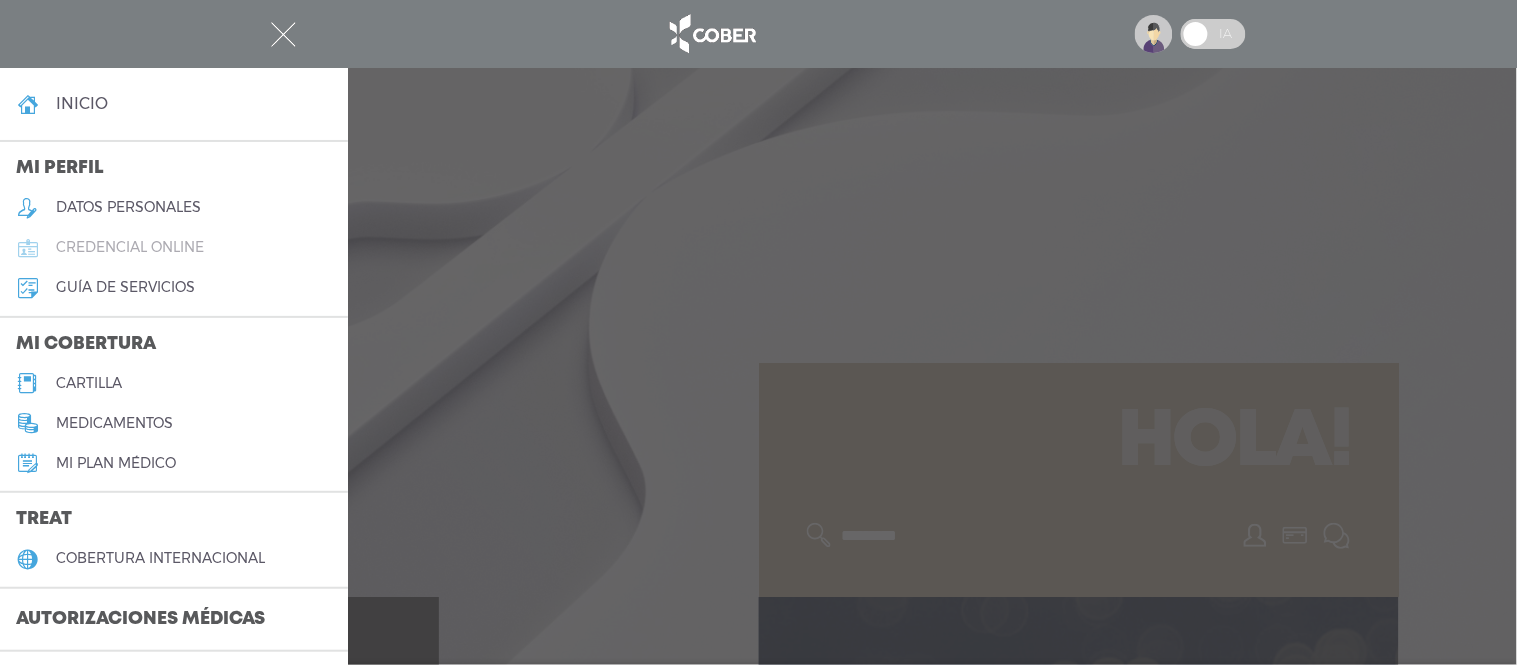 click on "credencial online" at bounding box center (130, 247) 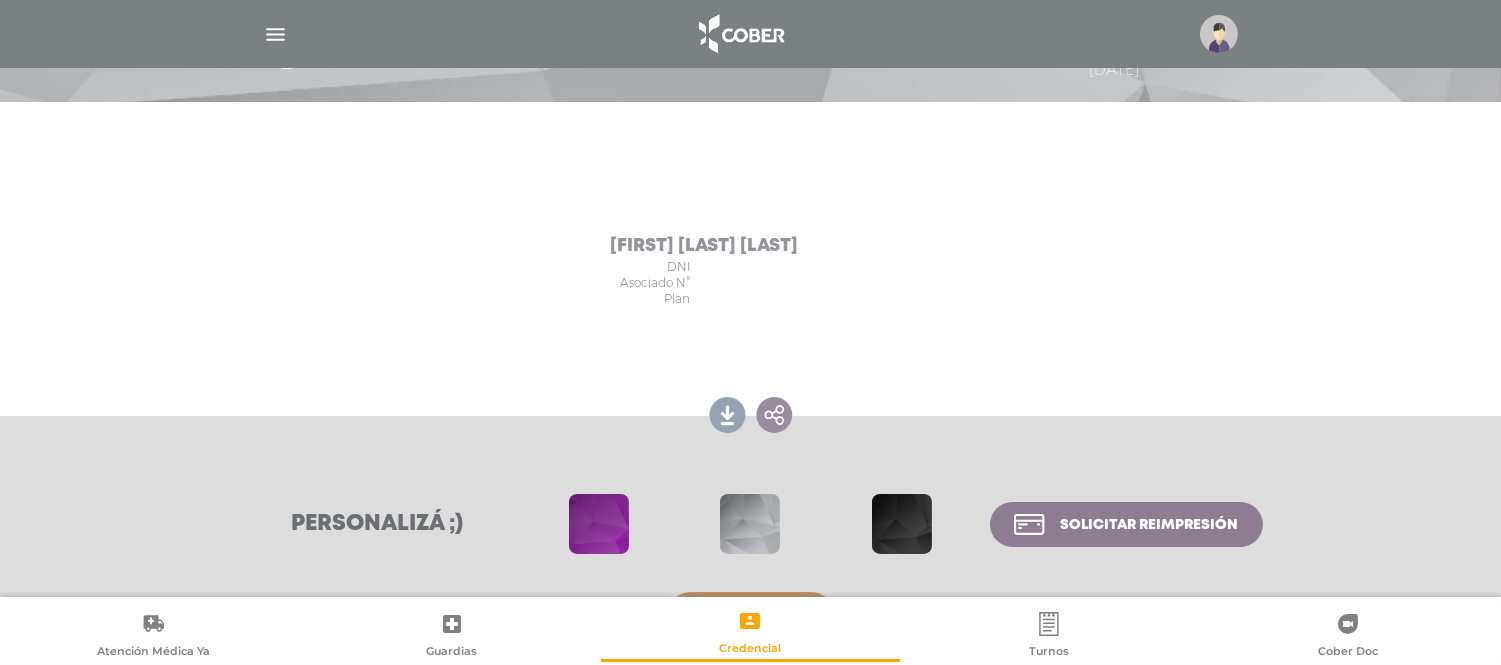 scroll, scrollTop: 222, scrollLeft: 0, axis: vertical 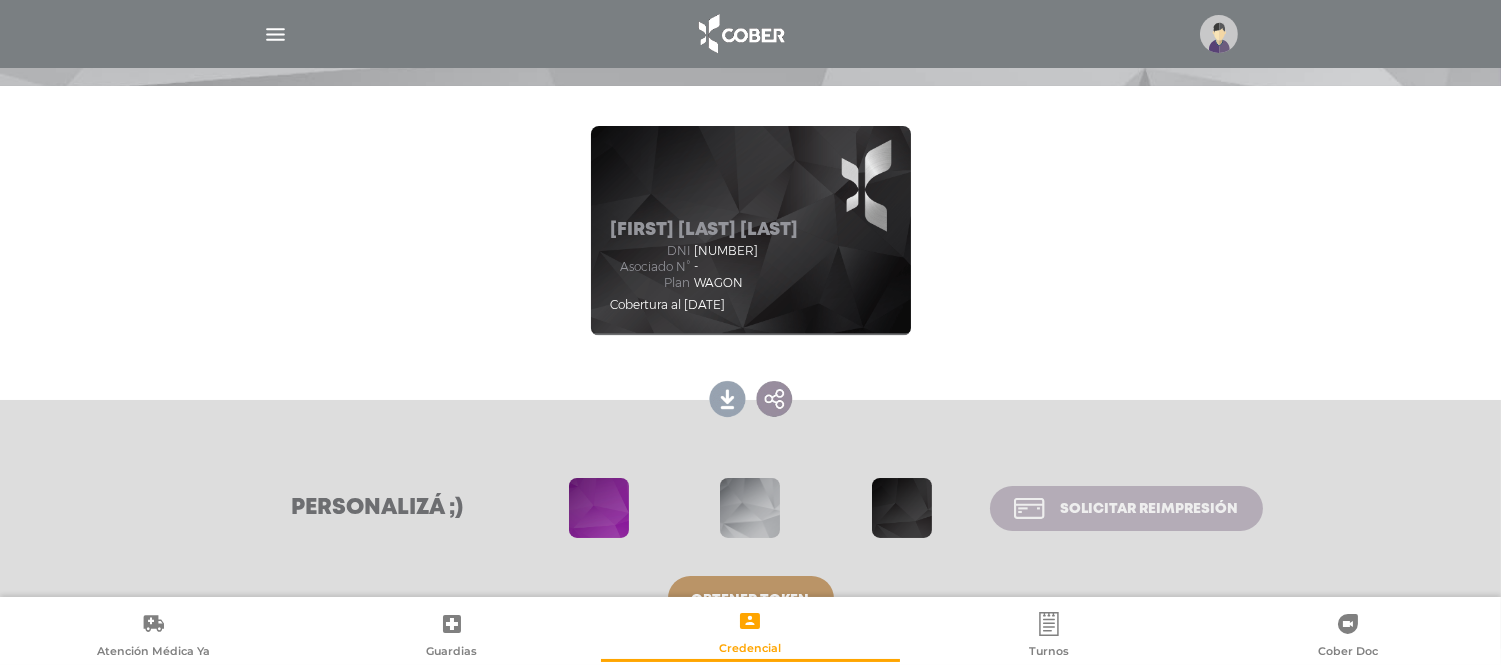 click on "Solicitar reimpresión" at bounding box center (1150, 509) 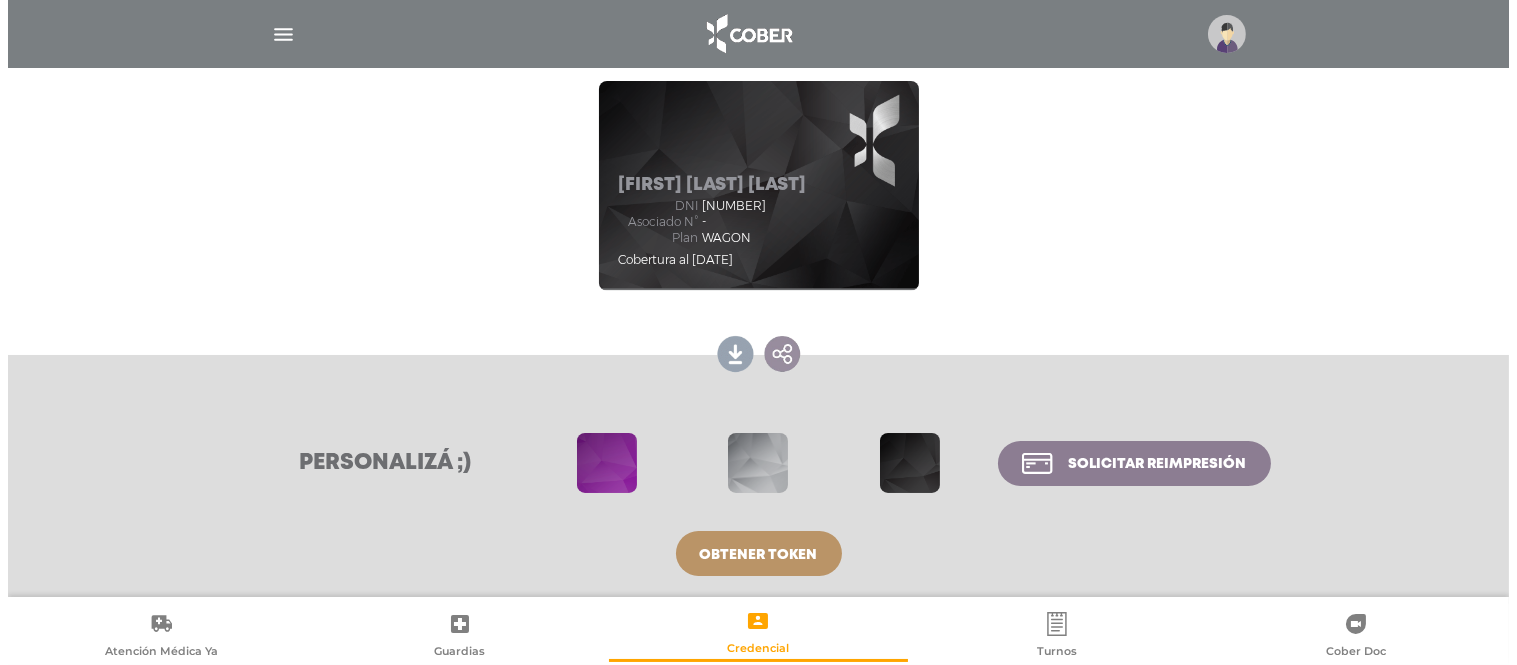 scroll, scrollTop: 273, scrollLeft: 0, axis: vertical 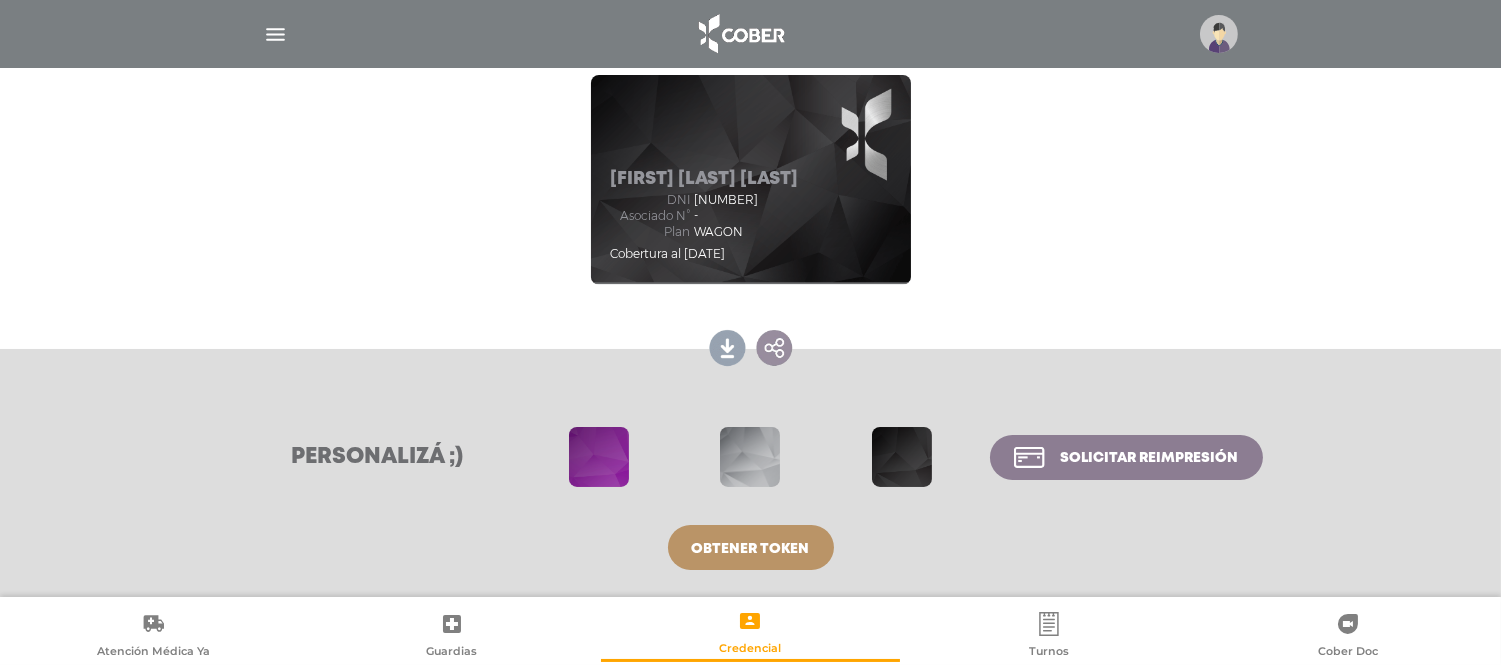 click at bounding box center [1219, 34] 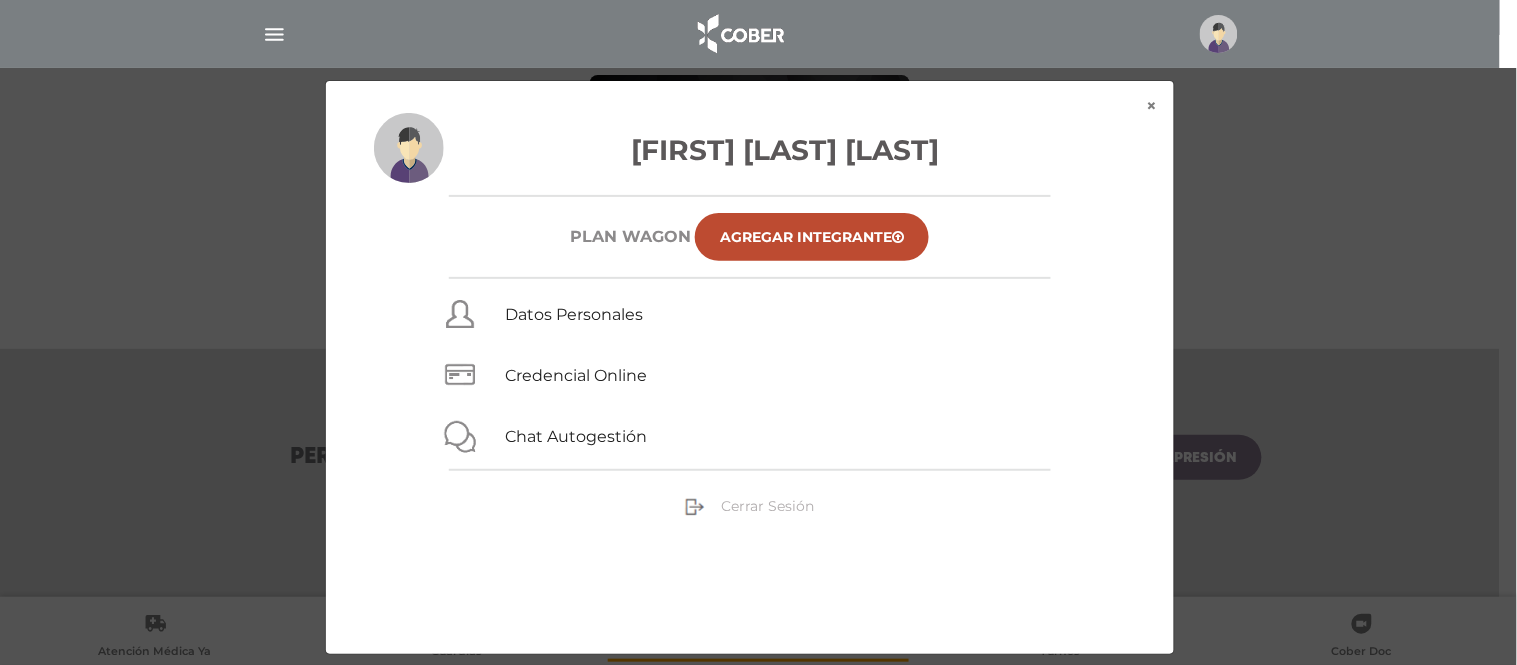 click on "Cerrar Sesión" at bounding box center (767, 506) 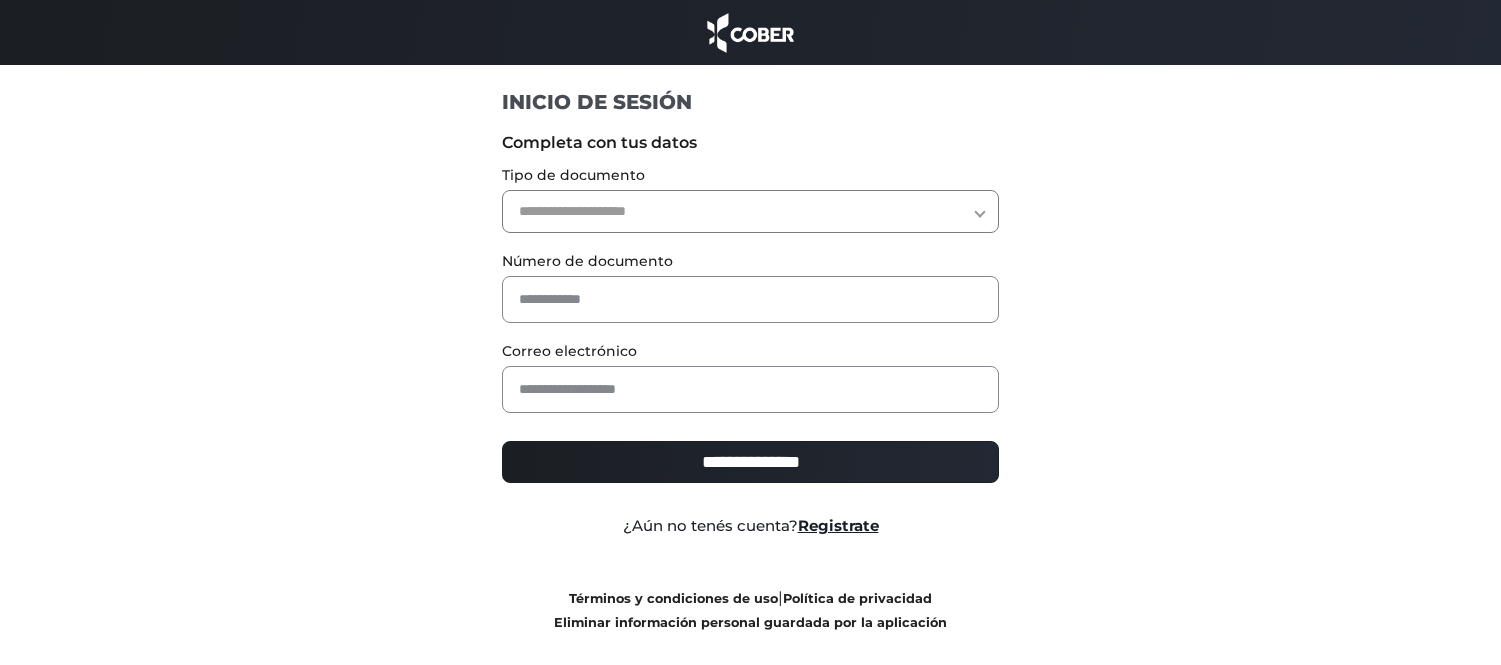 scroll, scrollTop: 0, scrollLeft: 0, axis: both 